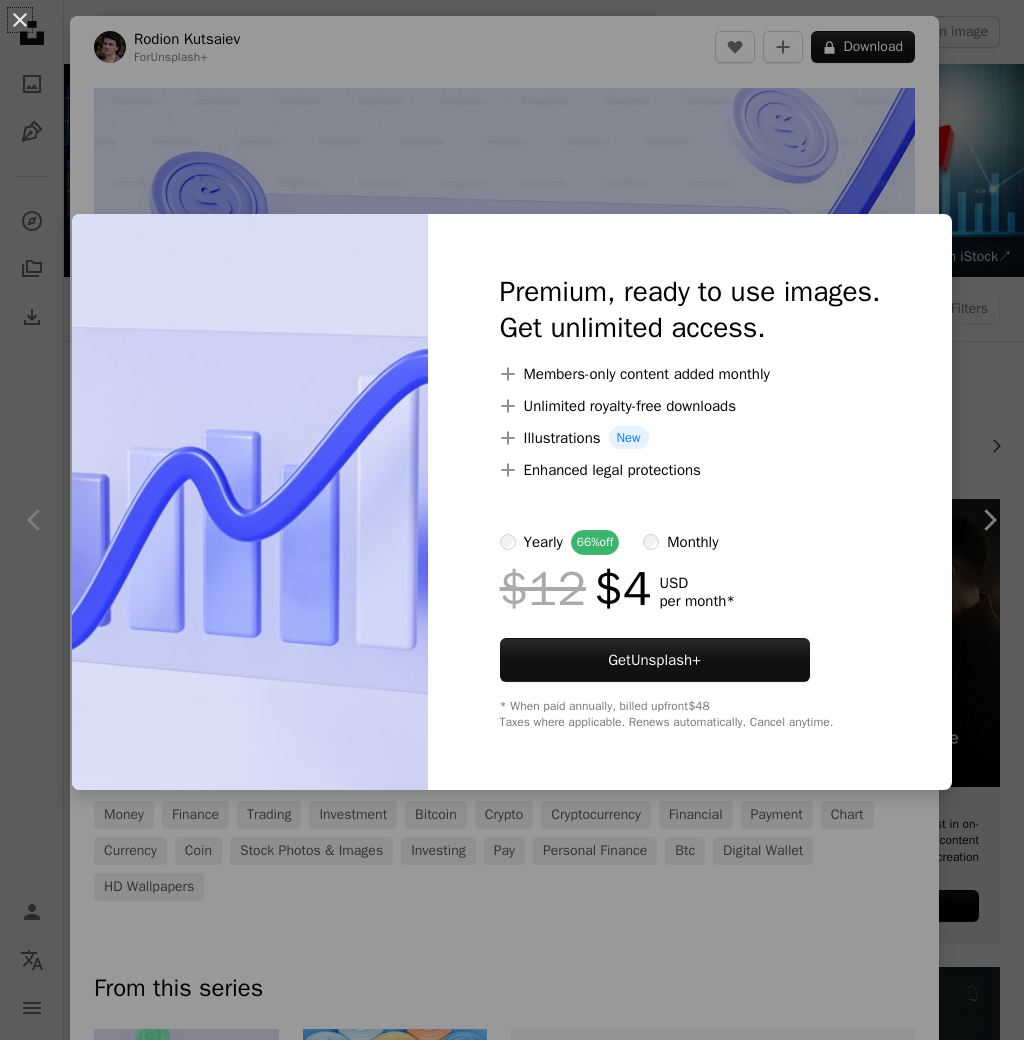 scroll, scrollTop: 346, scrollLeft: 0, axis: vertical 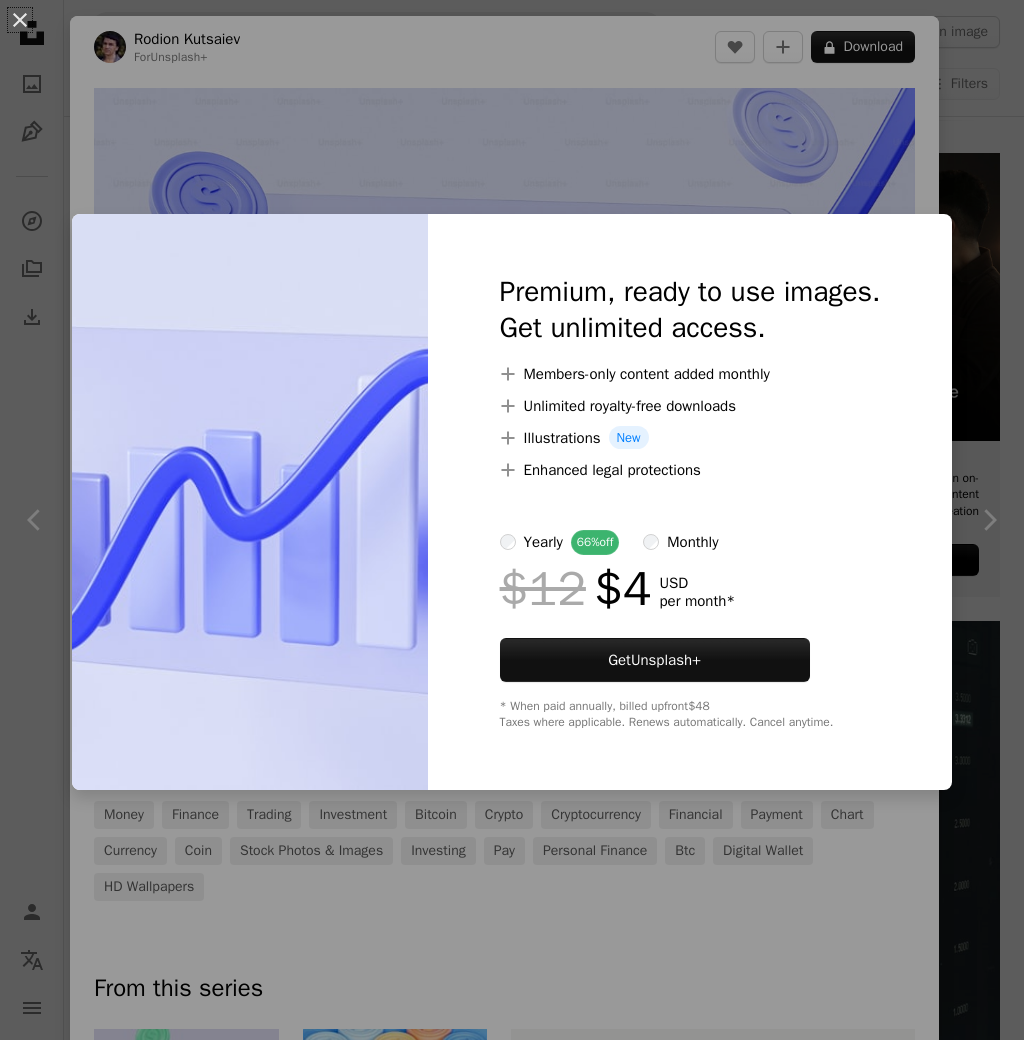 click on "An X shape Premium, ready to use images. Get unlimited access. A plus sign Members-only content added monthly A plus sign Unlimited royalty-free downloads A plus sign Illustrations  New A plus sign Enhanced legal protections yearly 66%  off monthly $12   $4 USD per month * Get  Unsplash+ * When paid annually, billed upfront  $48 Taxes where applicable. Renews automatically. Cancel anytime." at bounding box center [512, 520] 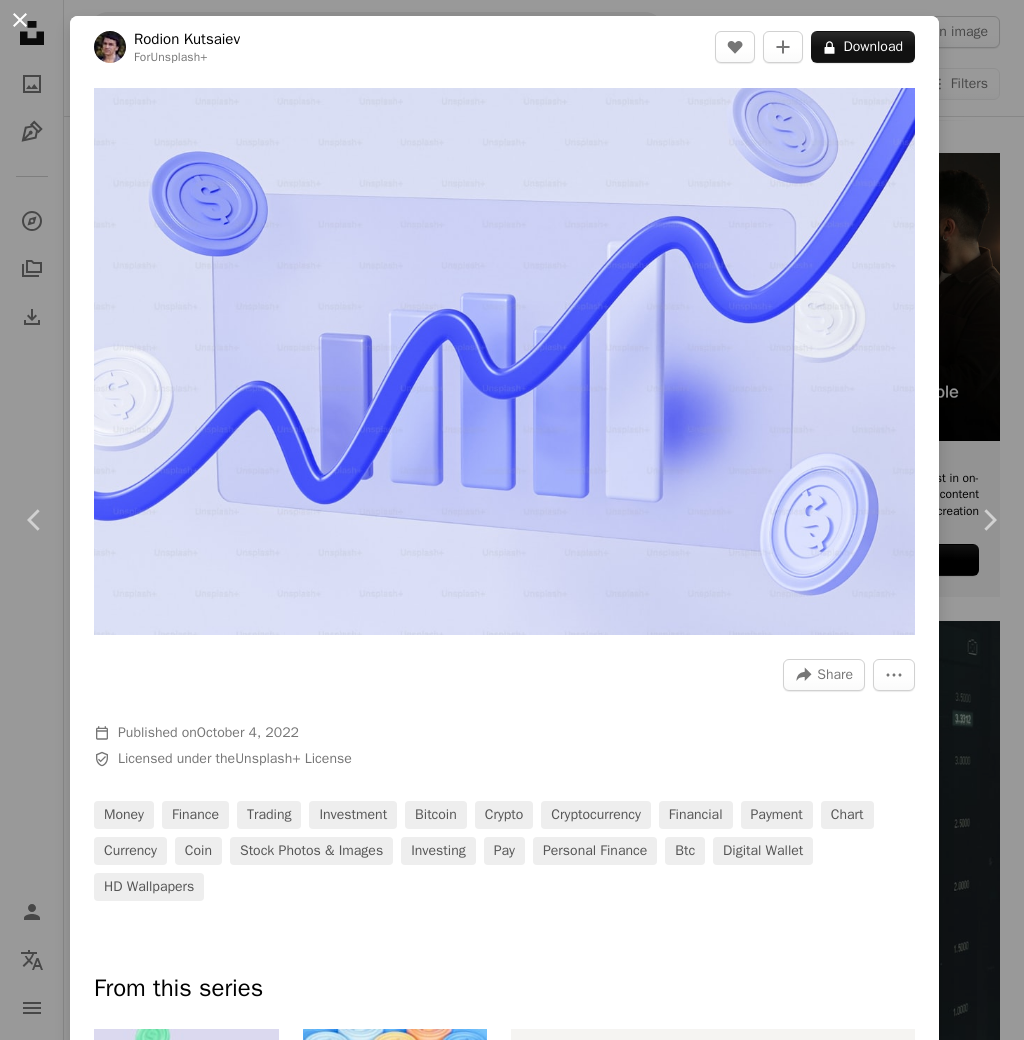 click on "An X shape" at bounding box center [20, 20] 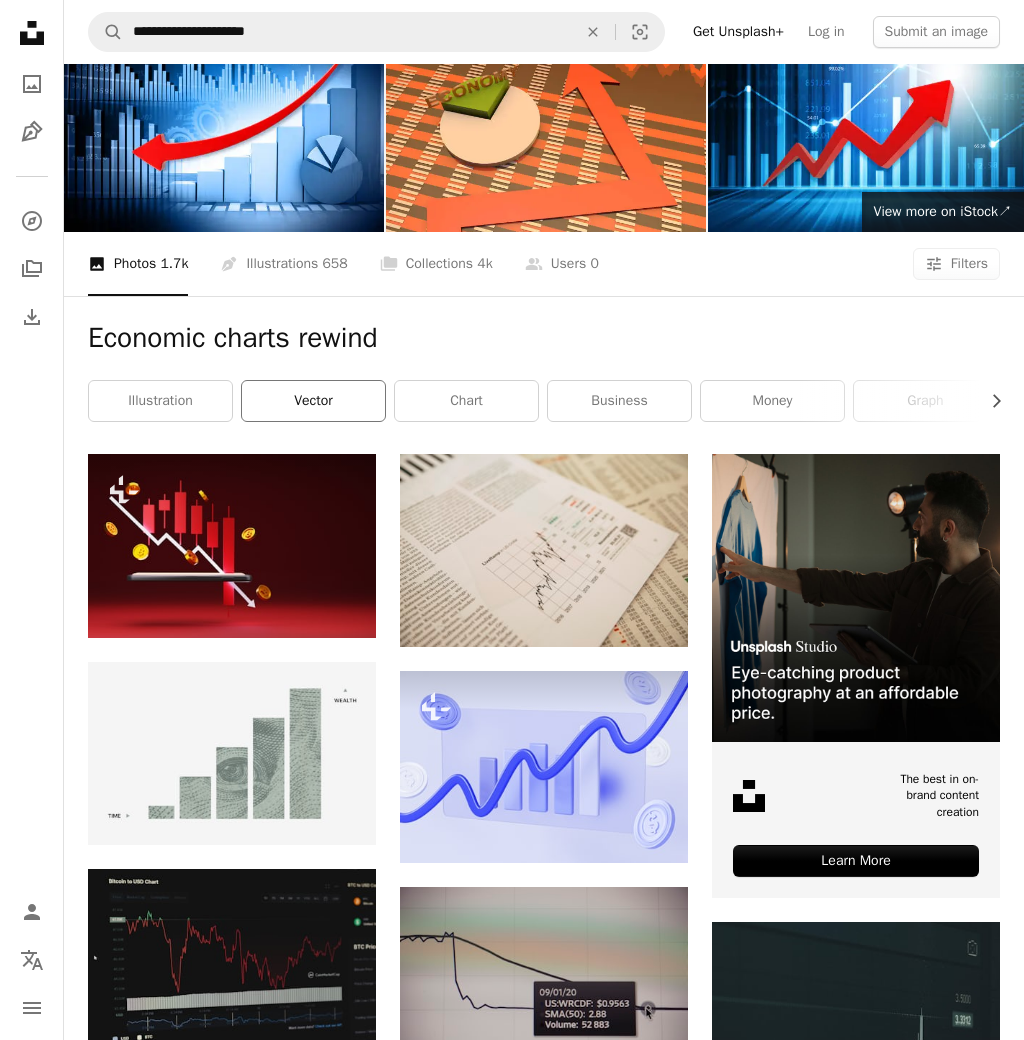 scroll, scrollTop: 115, scrollLeft: 0, axis: vertical 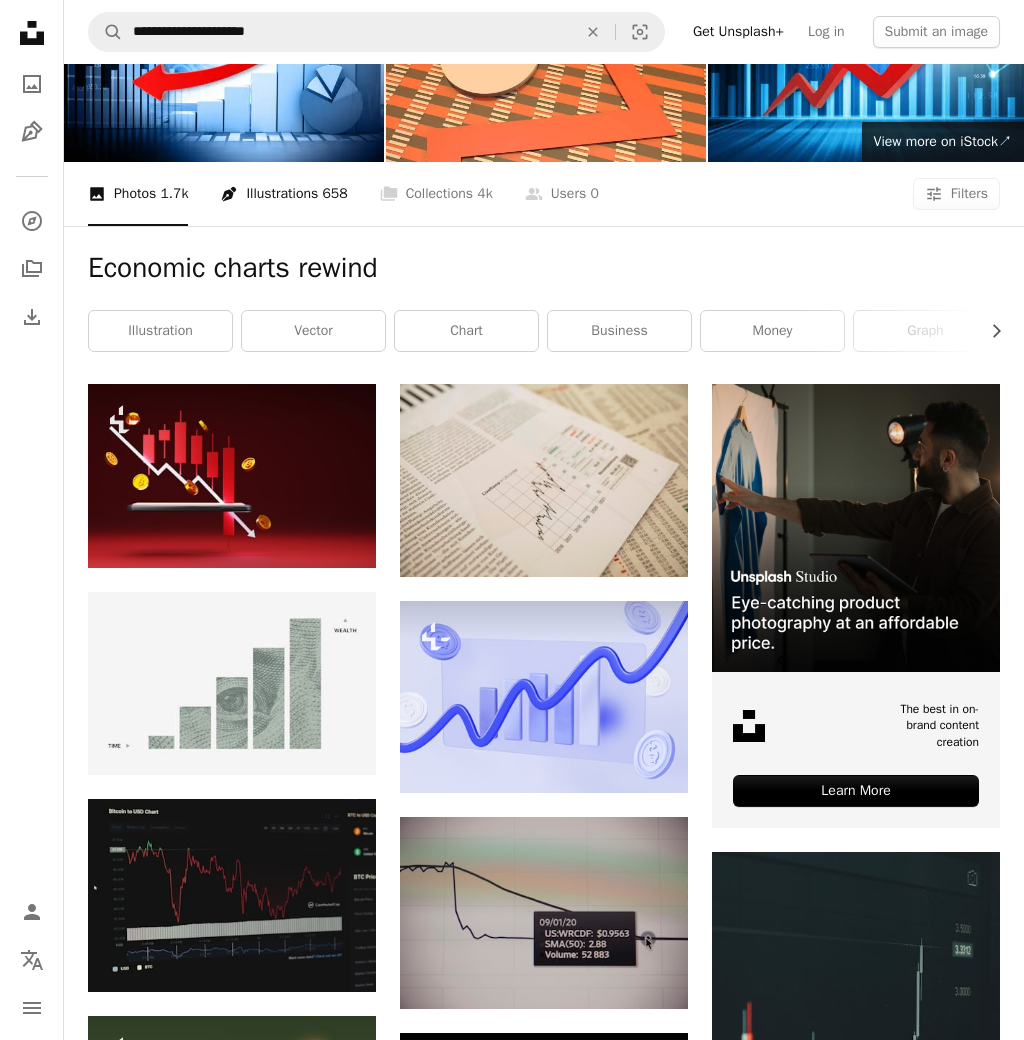 click on "Pen Tool Illustrations   658" at bounding box center (283, 194) 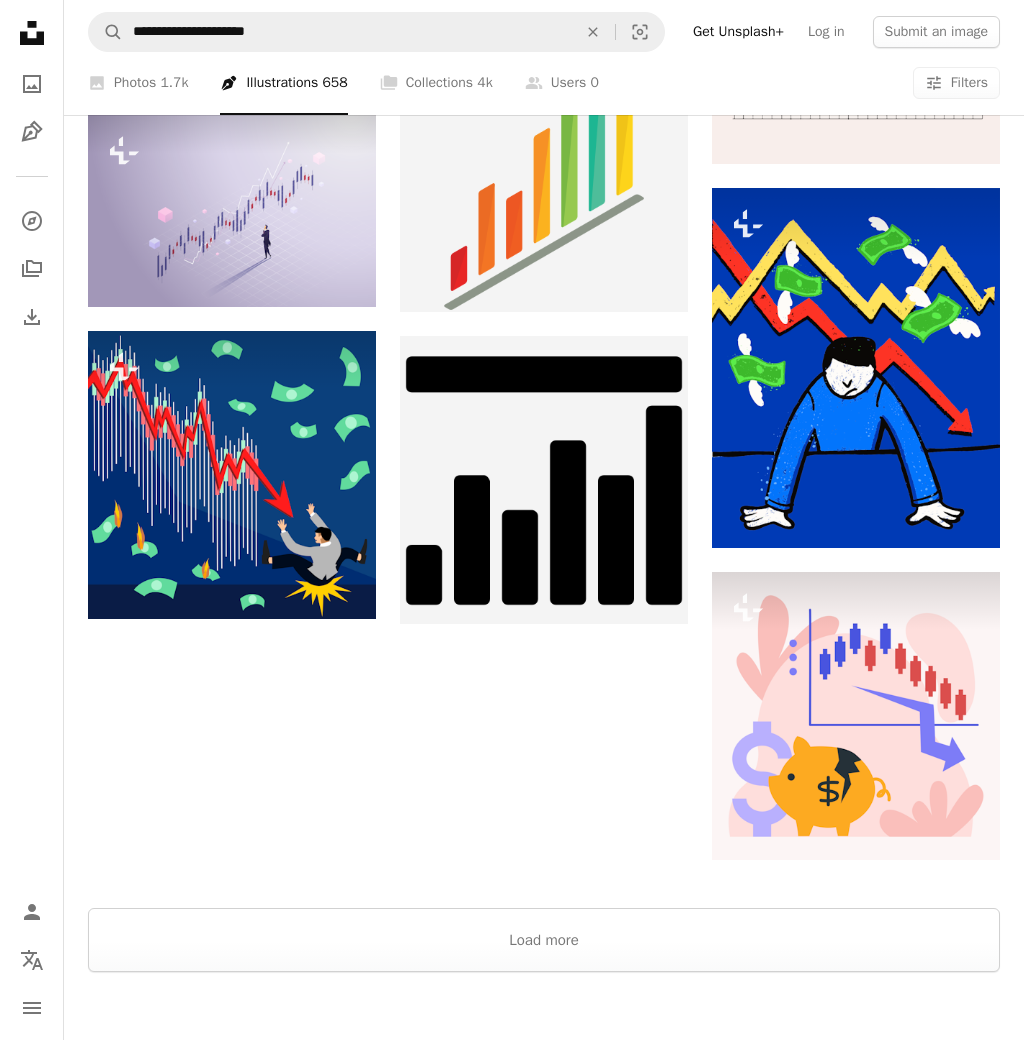 scroll, scrollTop: 2073, scrollLeft: 0, axis: vertical 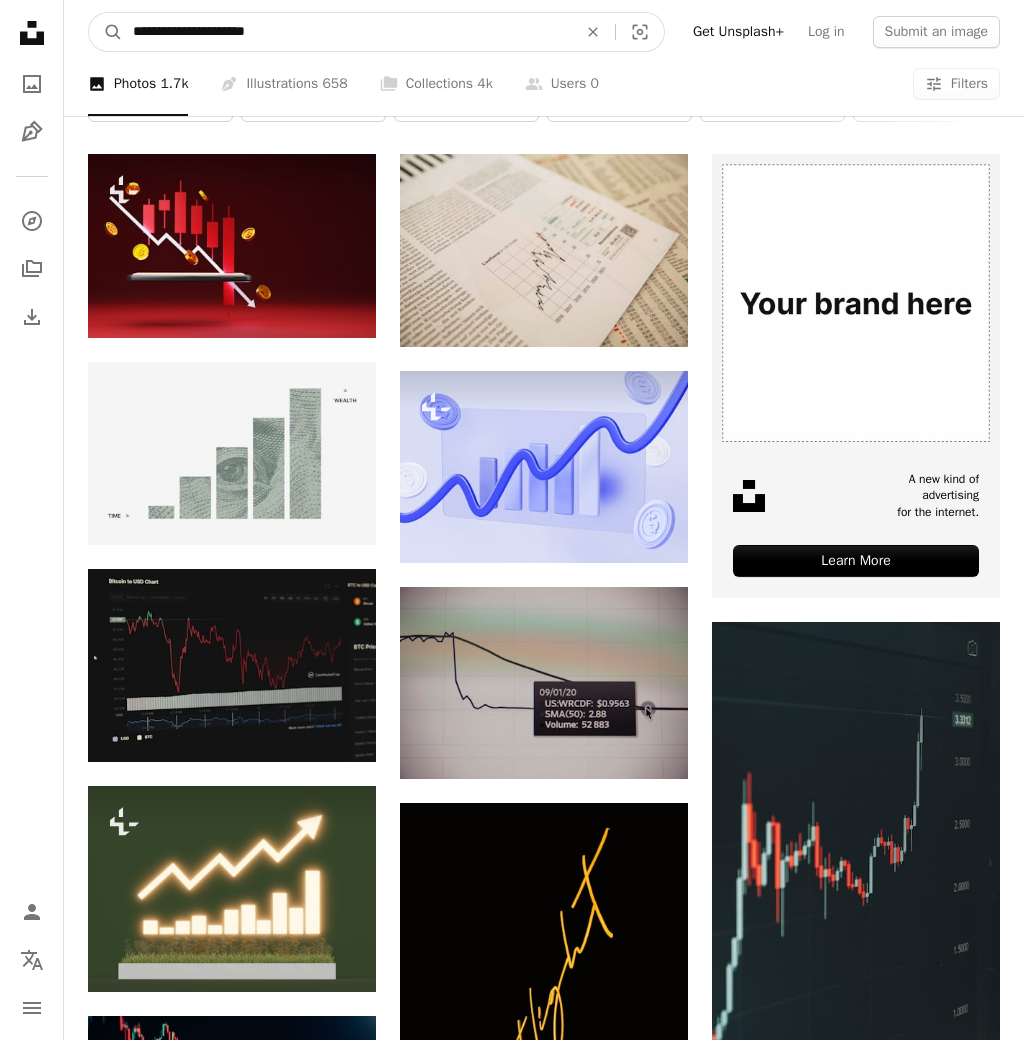 click on "**********" at bounding box center (347, 32) 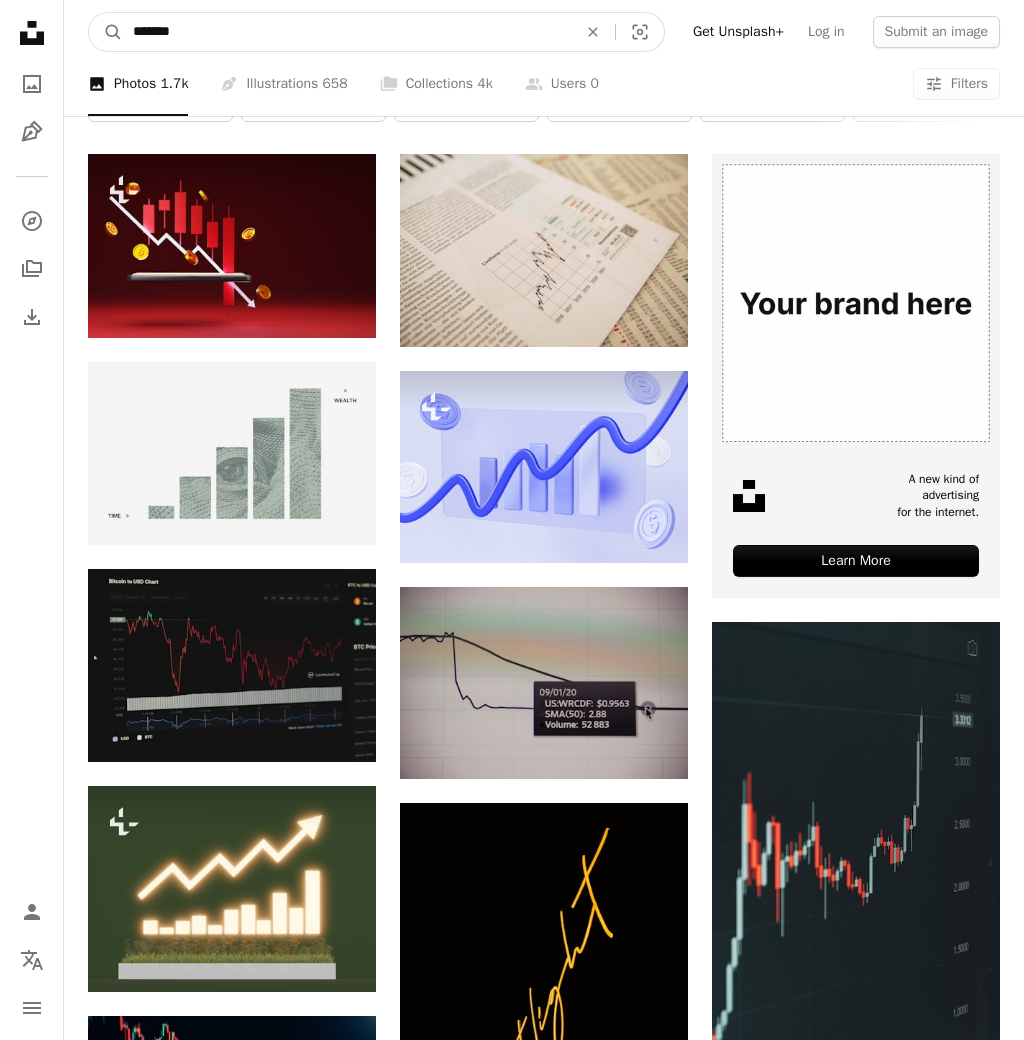 type on "******" 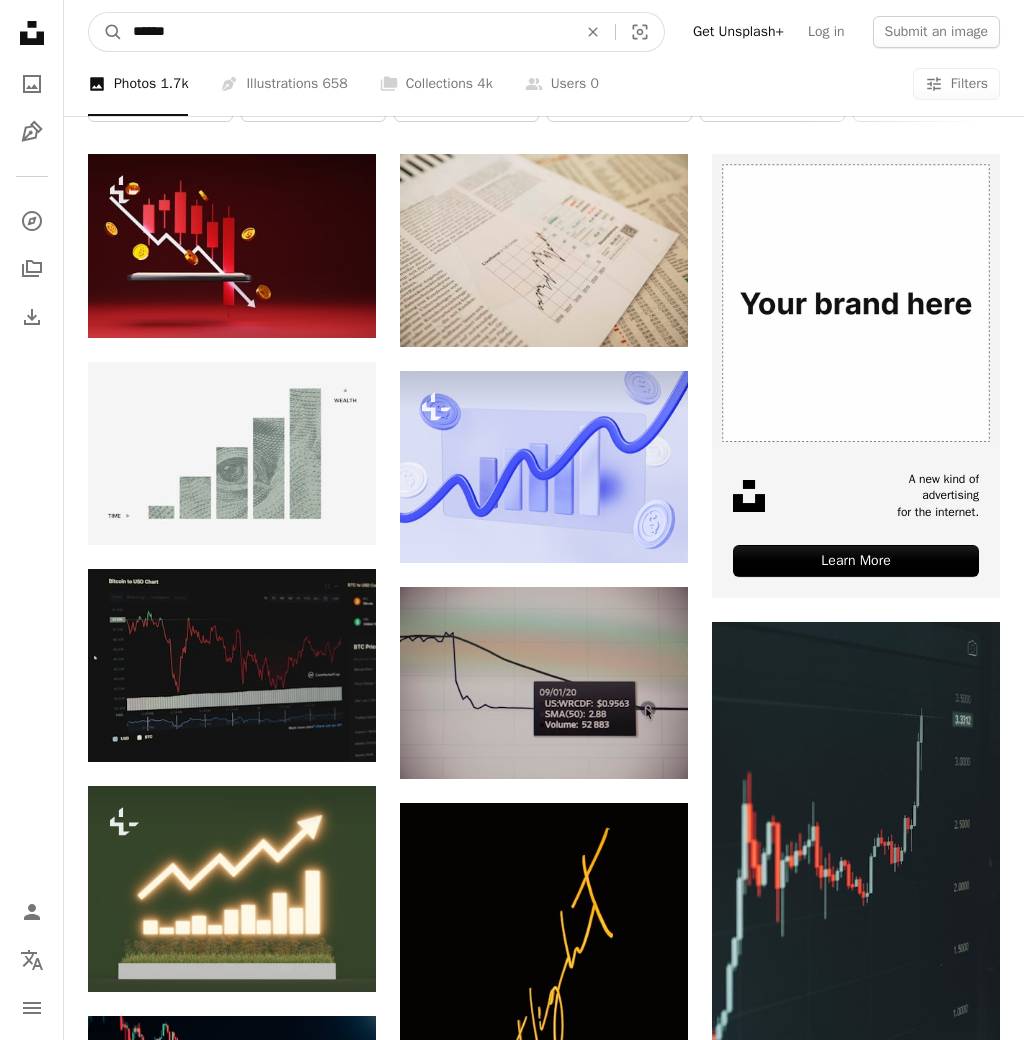 click on "A magnifying glass" at bounding box center [106, 32] 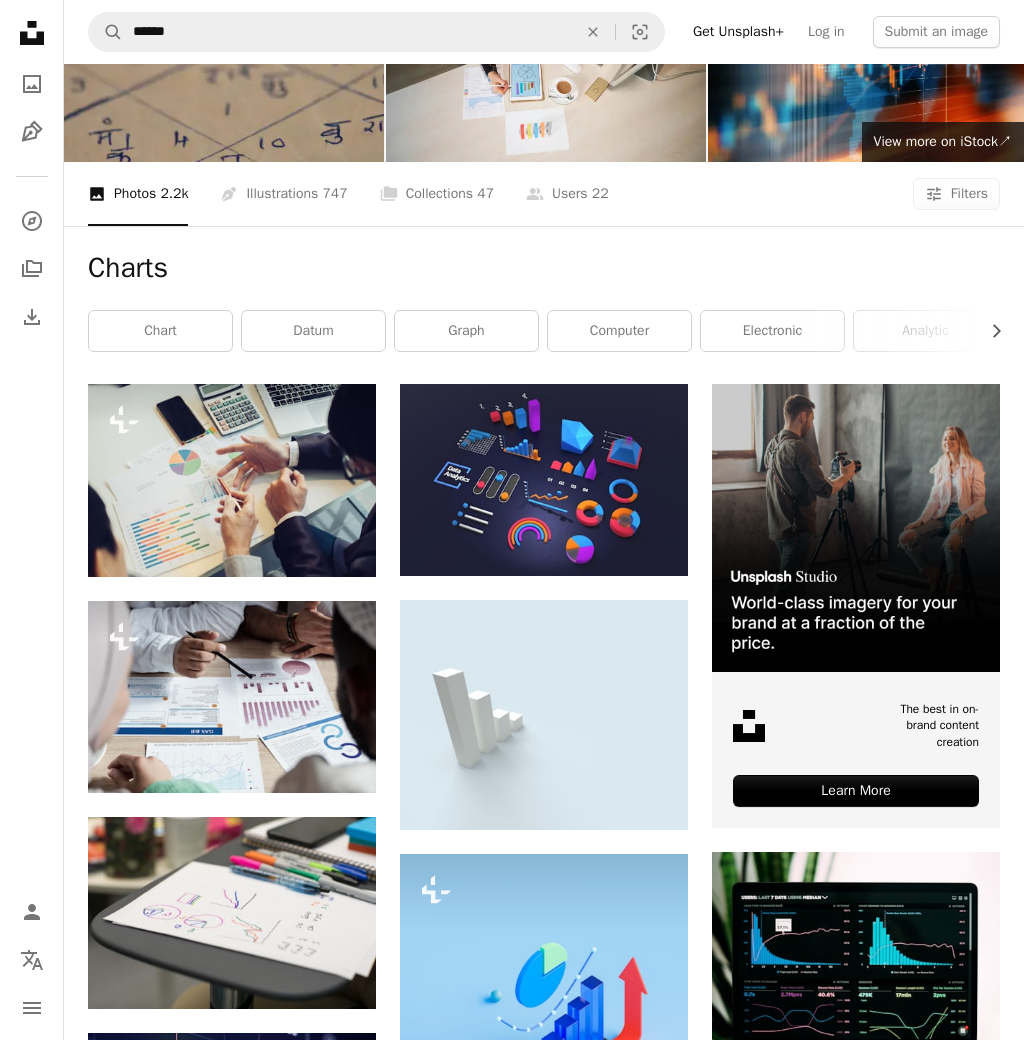 scroll, scrollTop: 0, scrollLeft: 0, axis: both 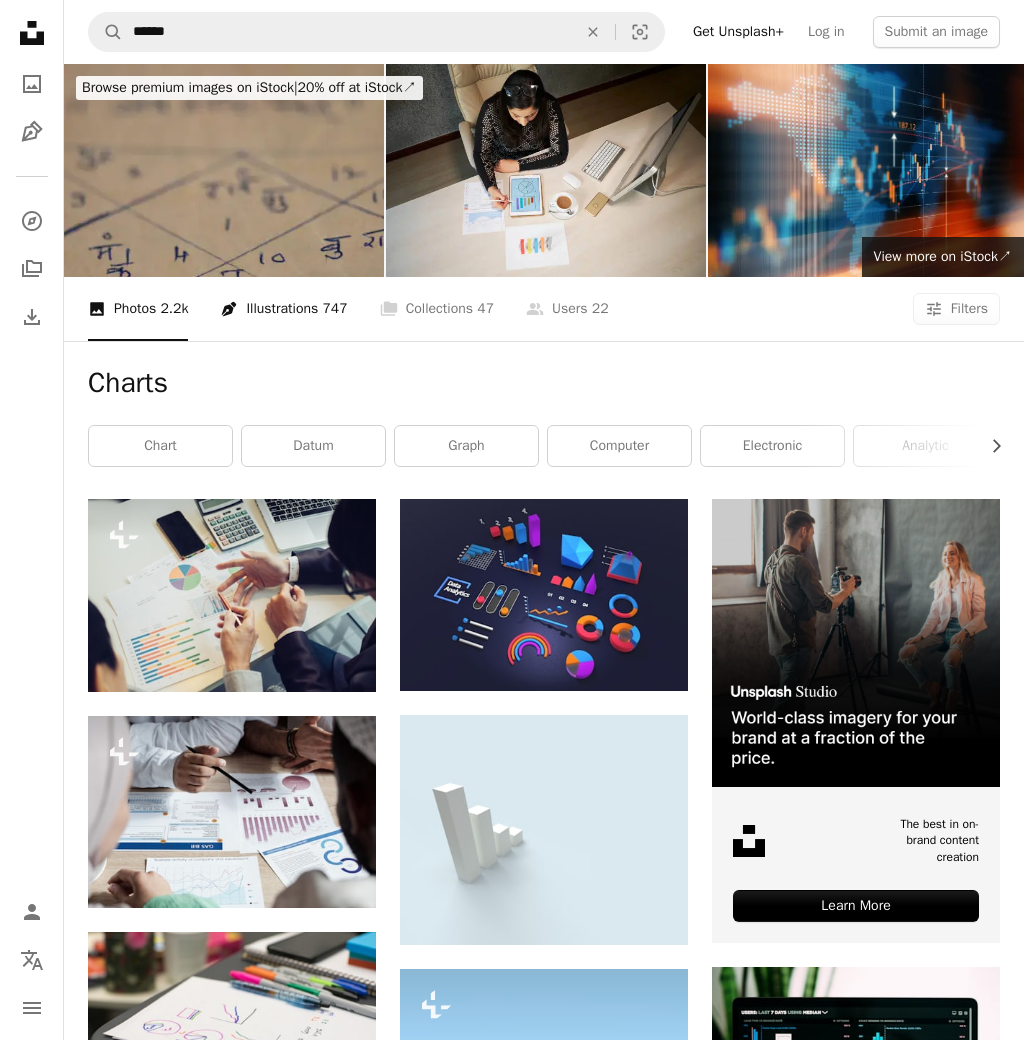 click on "Pen Tool Illustrations   747" at bounding box center (283, 309) 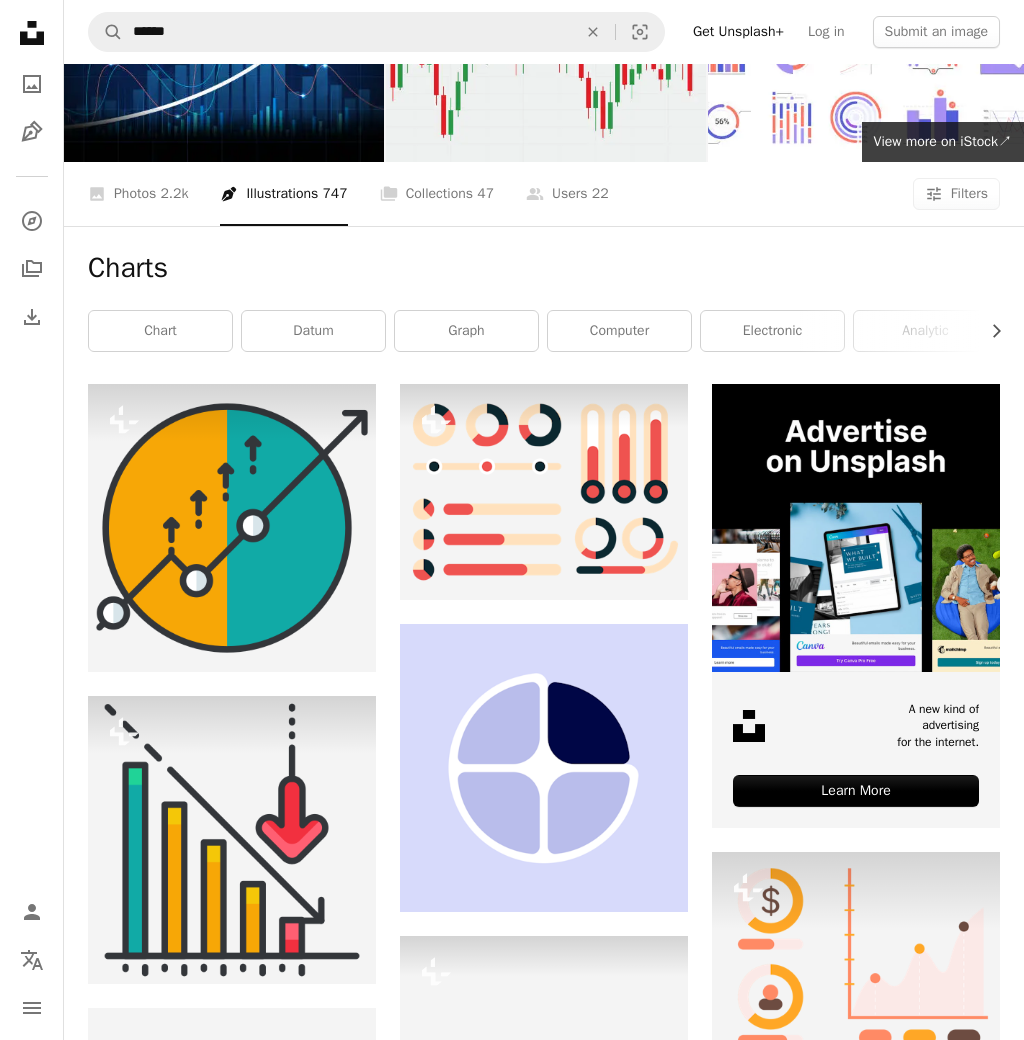 scroll, scrollTop: 0, scrollLeft: 0, axis: both 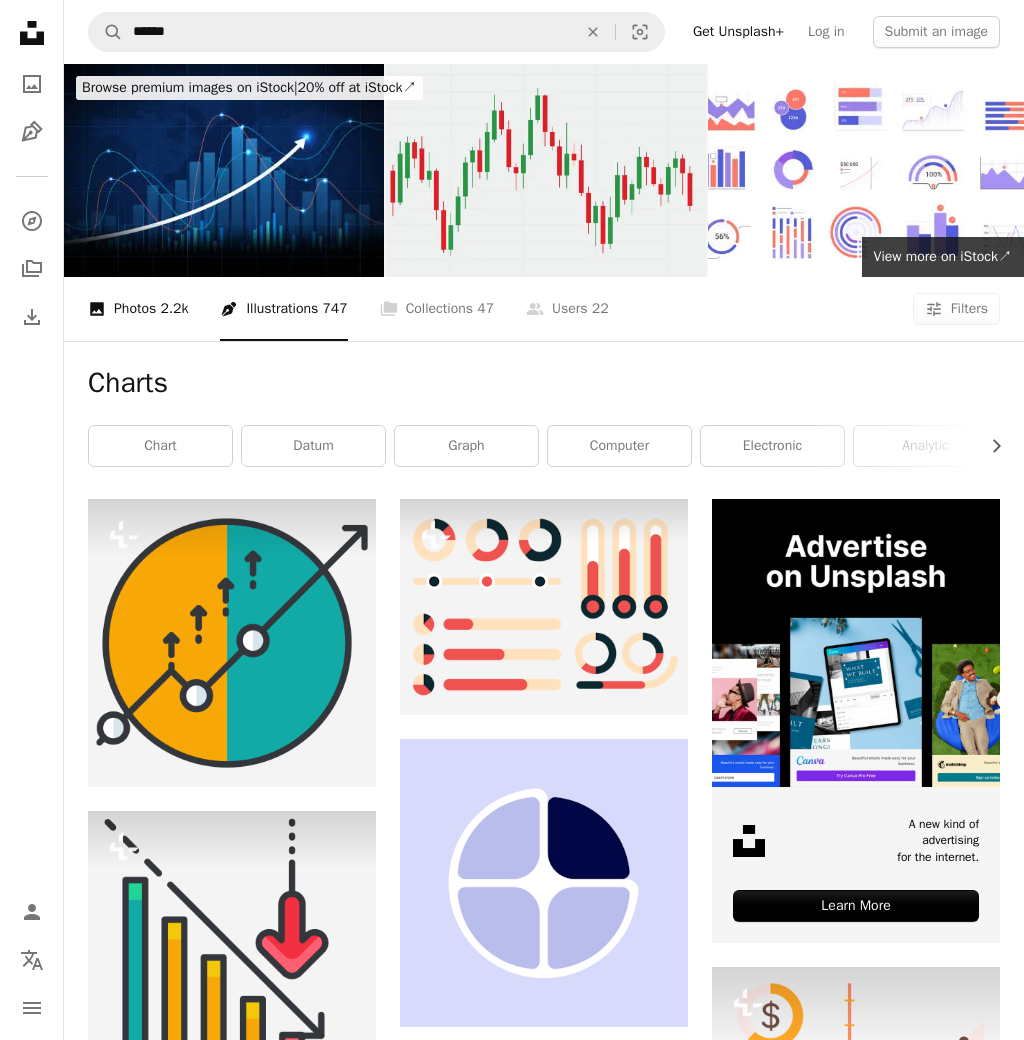 click on "A photo Photos   2.2k" at bounding box center [138, 309] 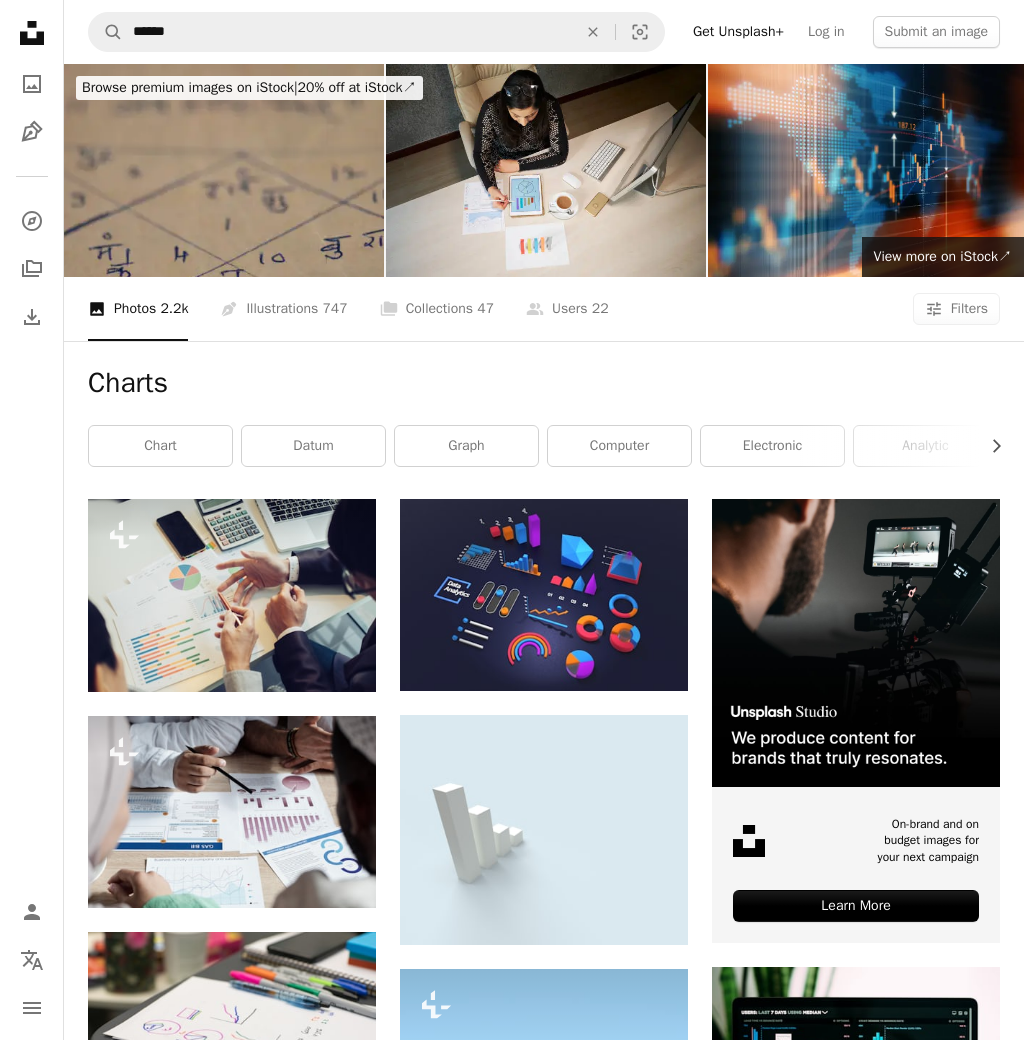 scroll, scrollTop: 0, scrollLeft: 0, axis: both 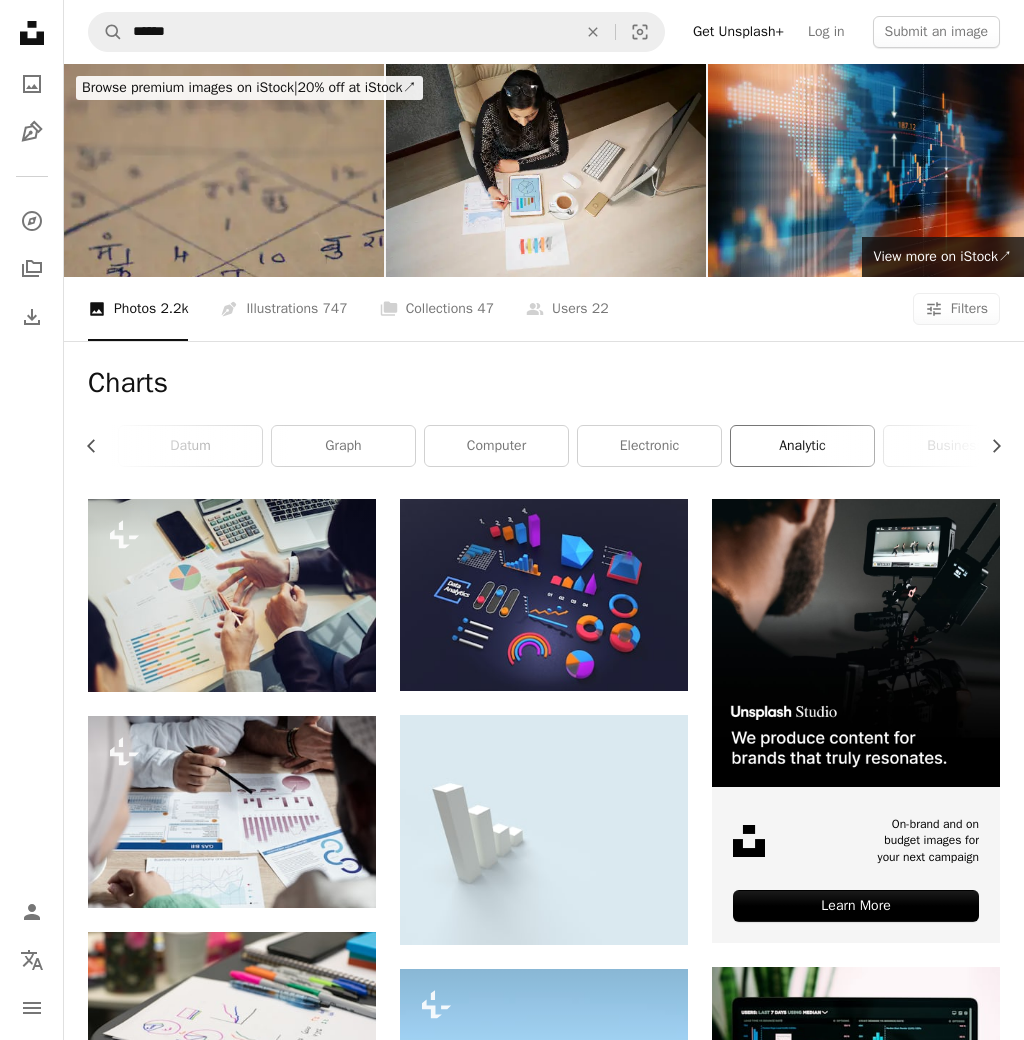 click on "analytic" at bounding box center [802, 446] 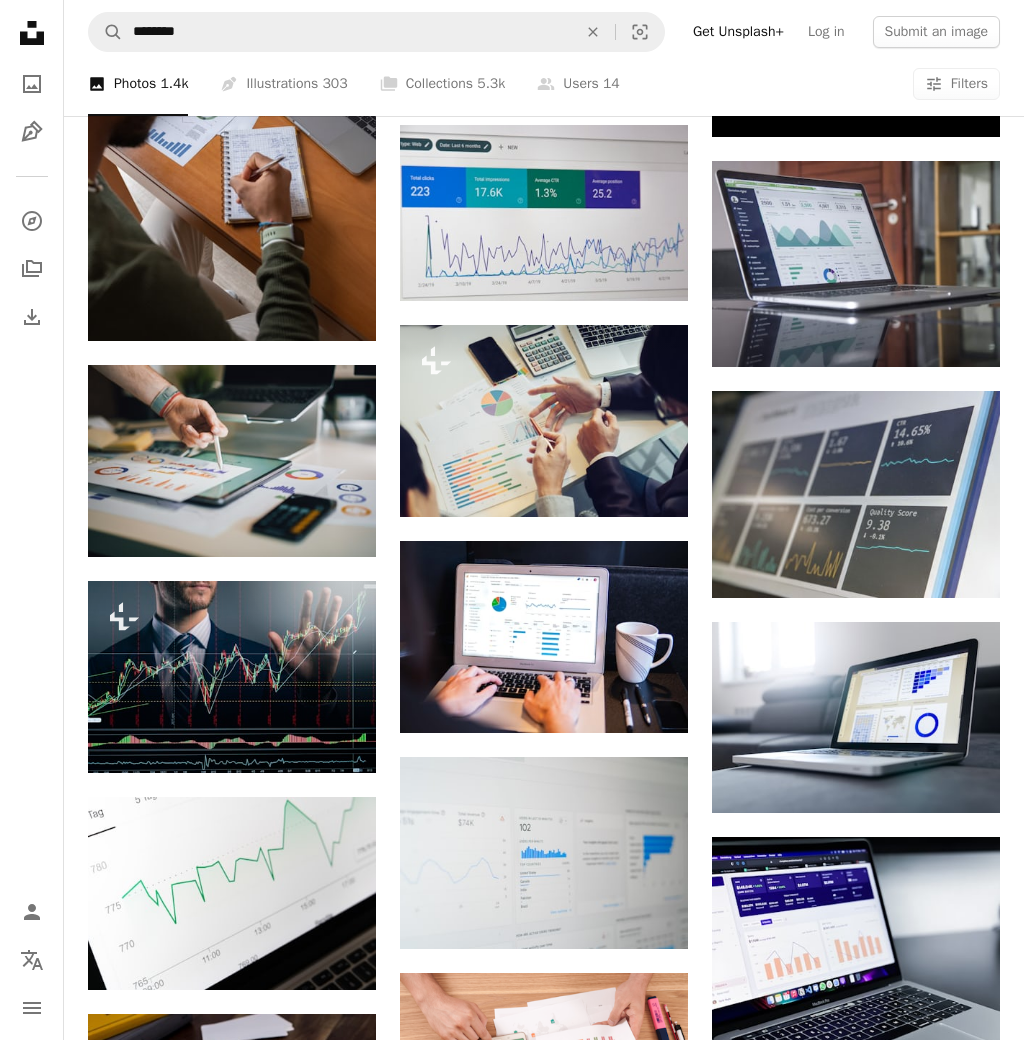scroll, scrollTop: 115, scrollLeft: 0, axis: vertical 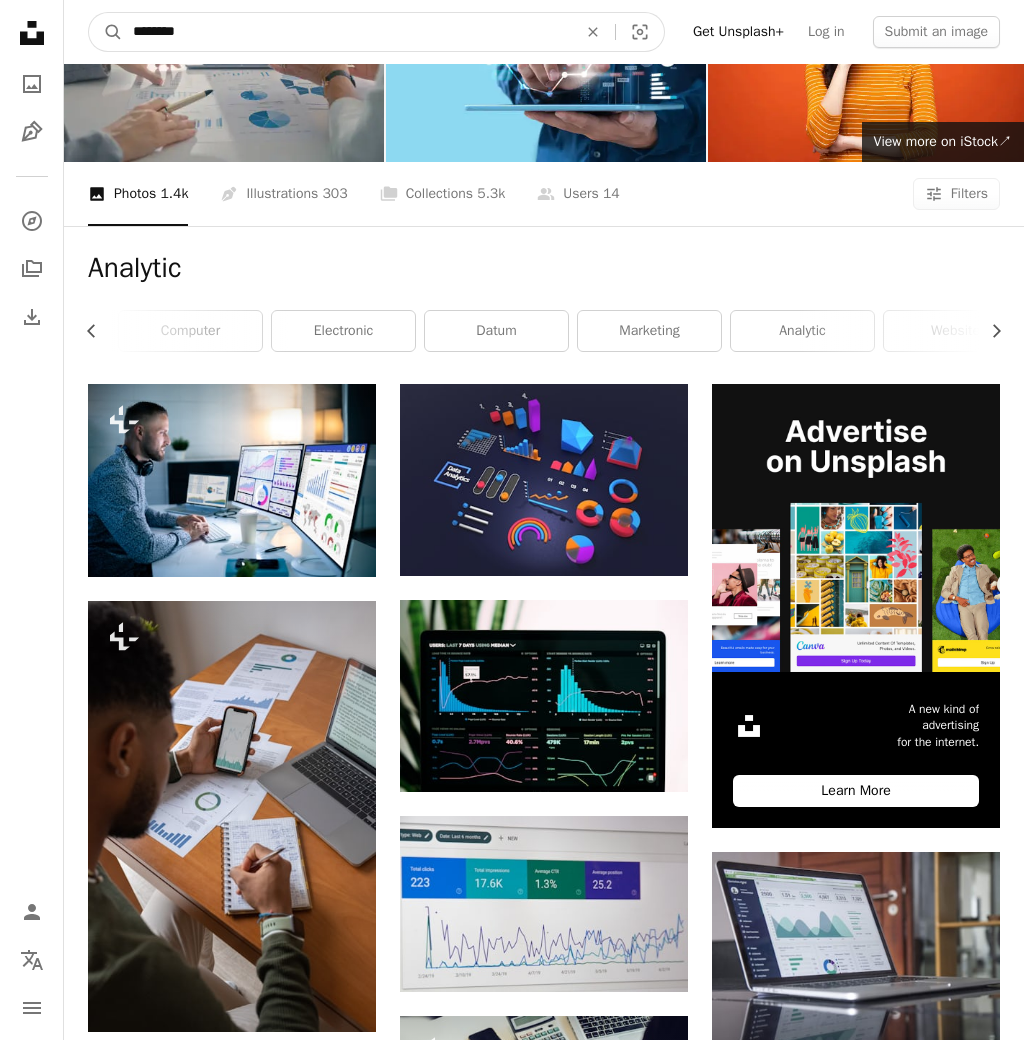 click on "********" at bounding box center [347, 32] 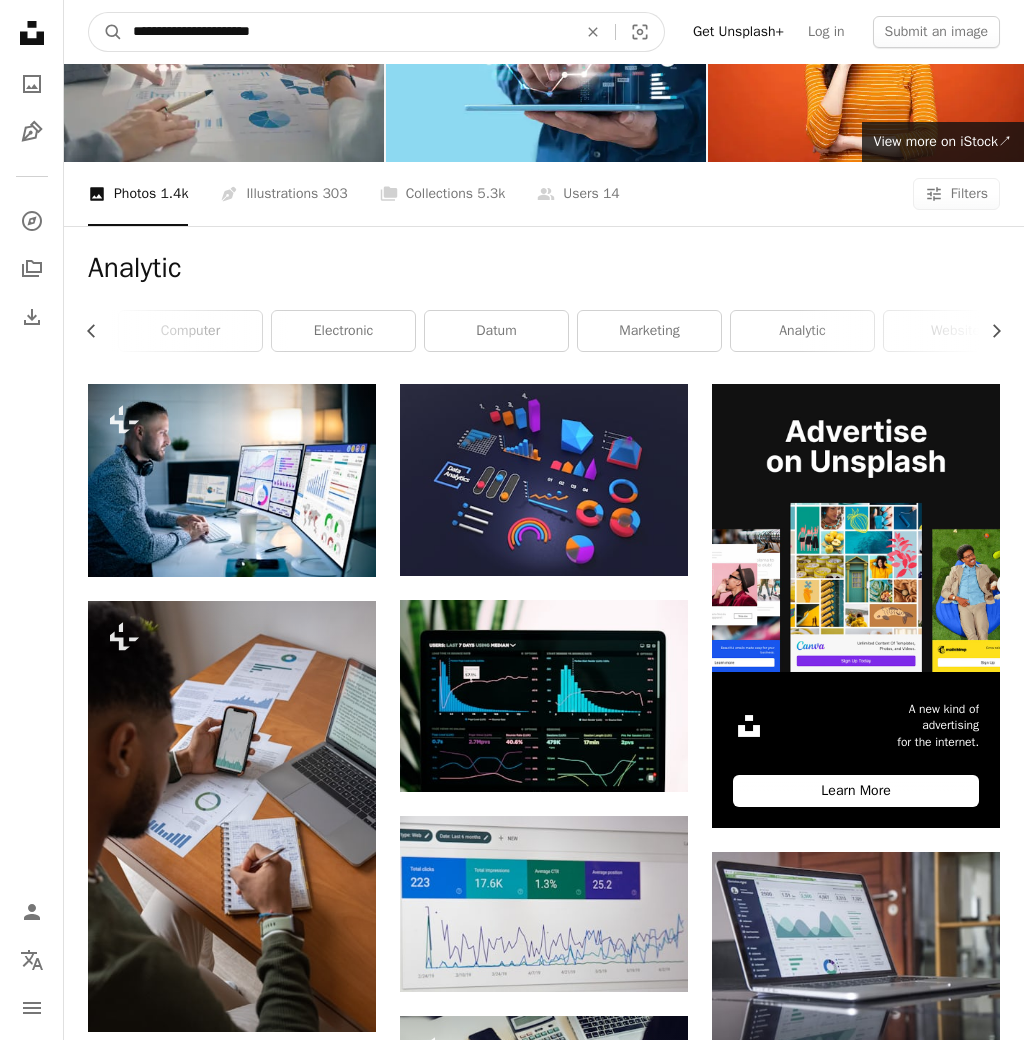 type on "**********" 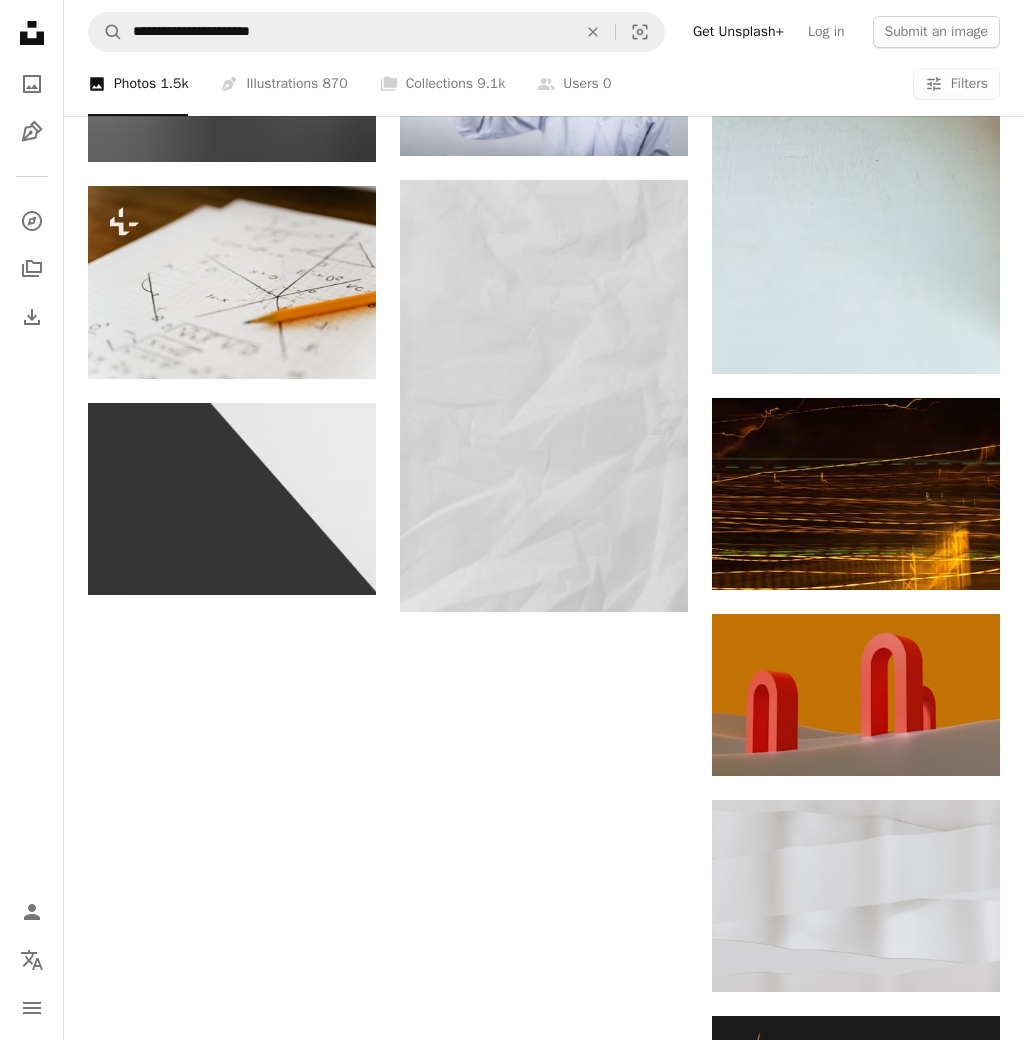 scroll, scrollTop: 1382, scrollLeft: 0, axis: vertical 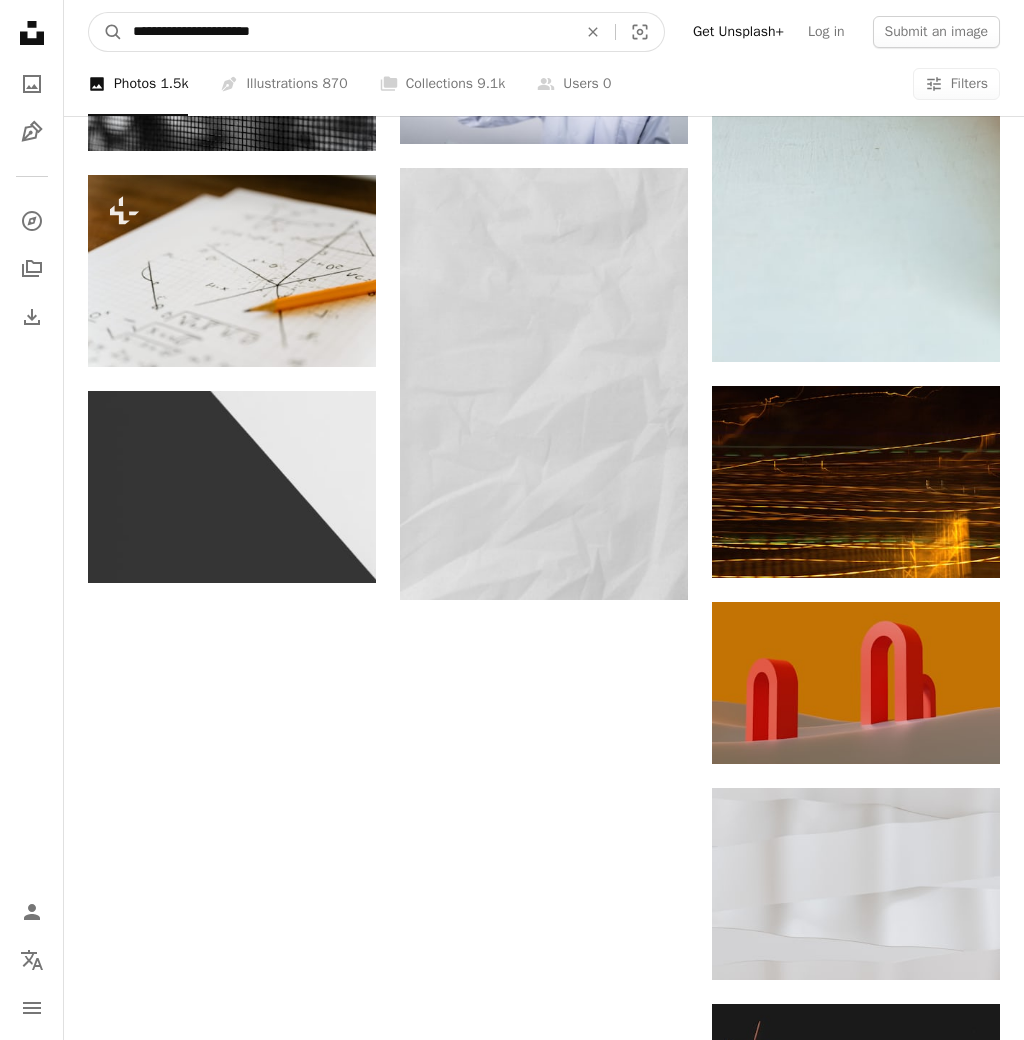 click on "**********" at bounding box center (347, 32) 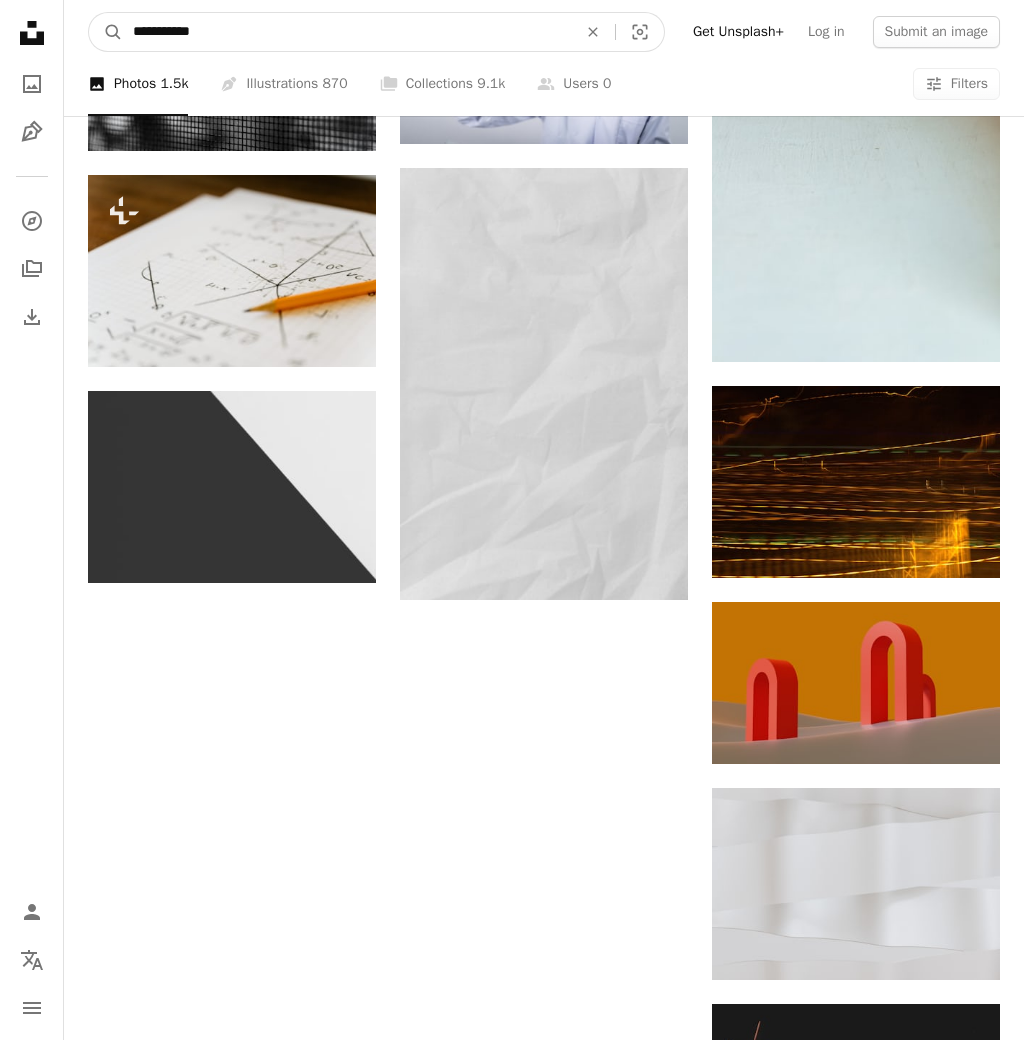 type on "**********" 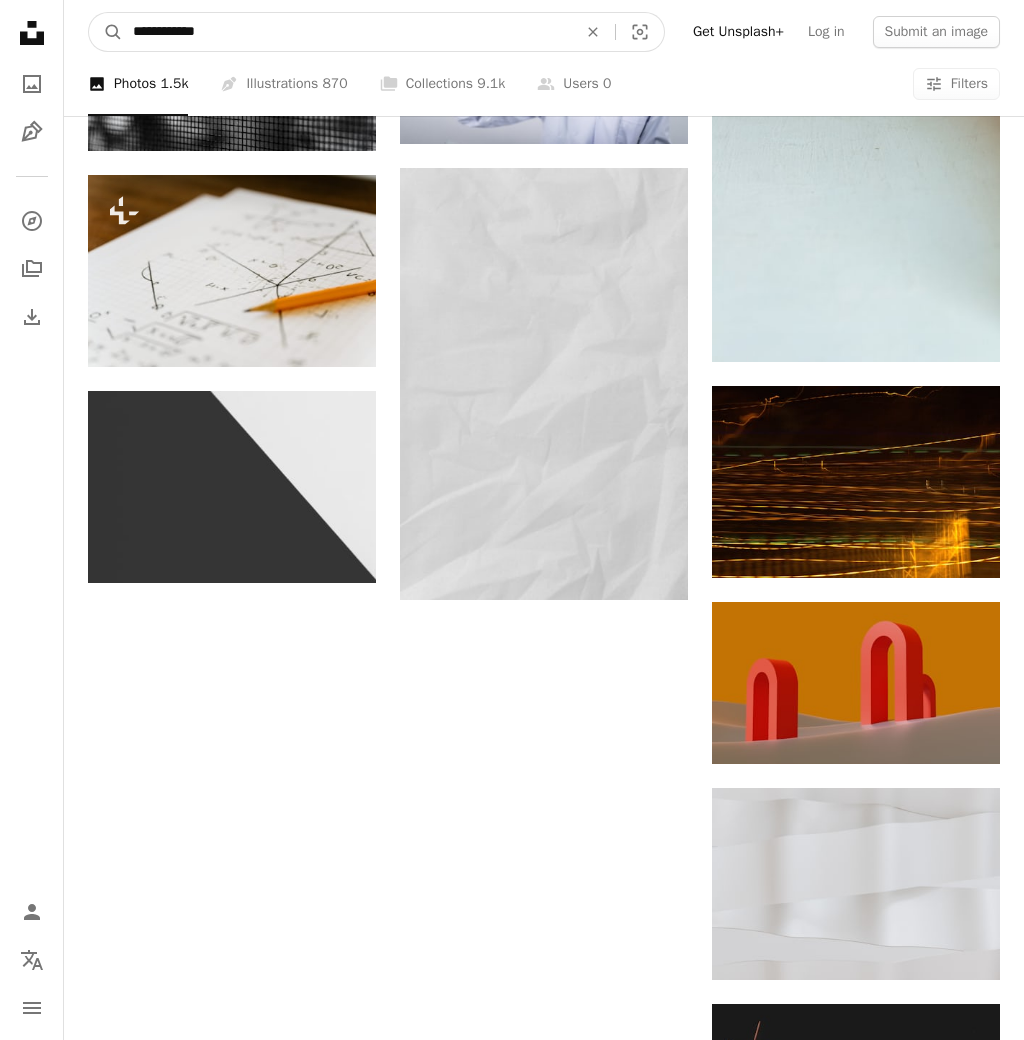 click on "A magnifying glass" at bounding box center (106, 32) 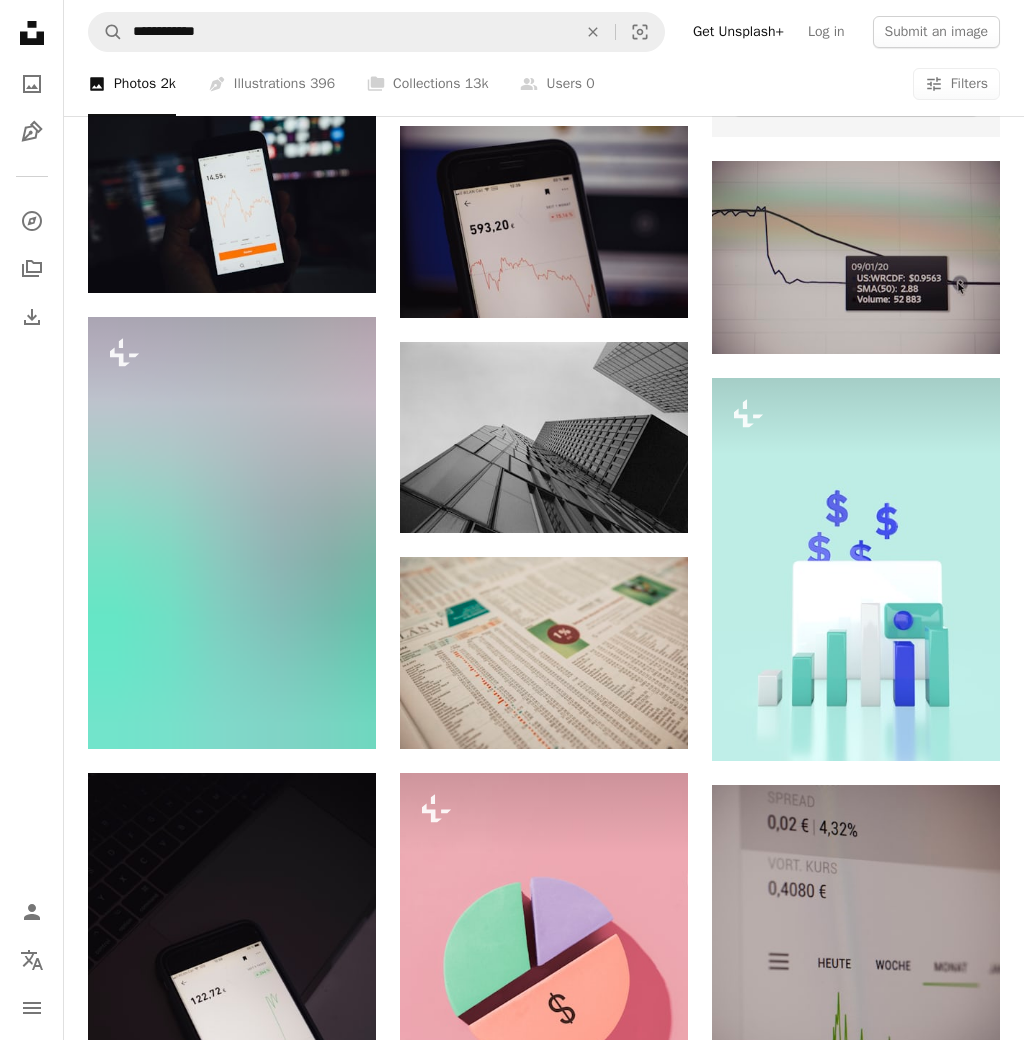 scroll, scrollTop: 230, scrollLeft: 0, axis: vertical 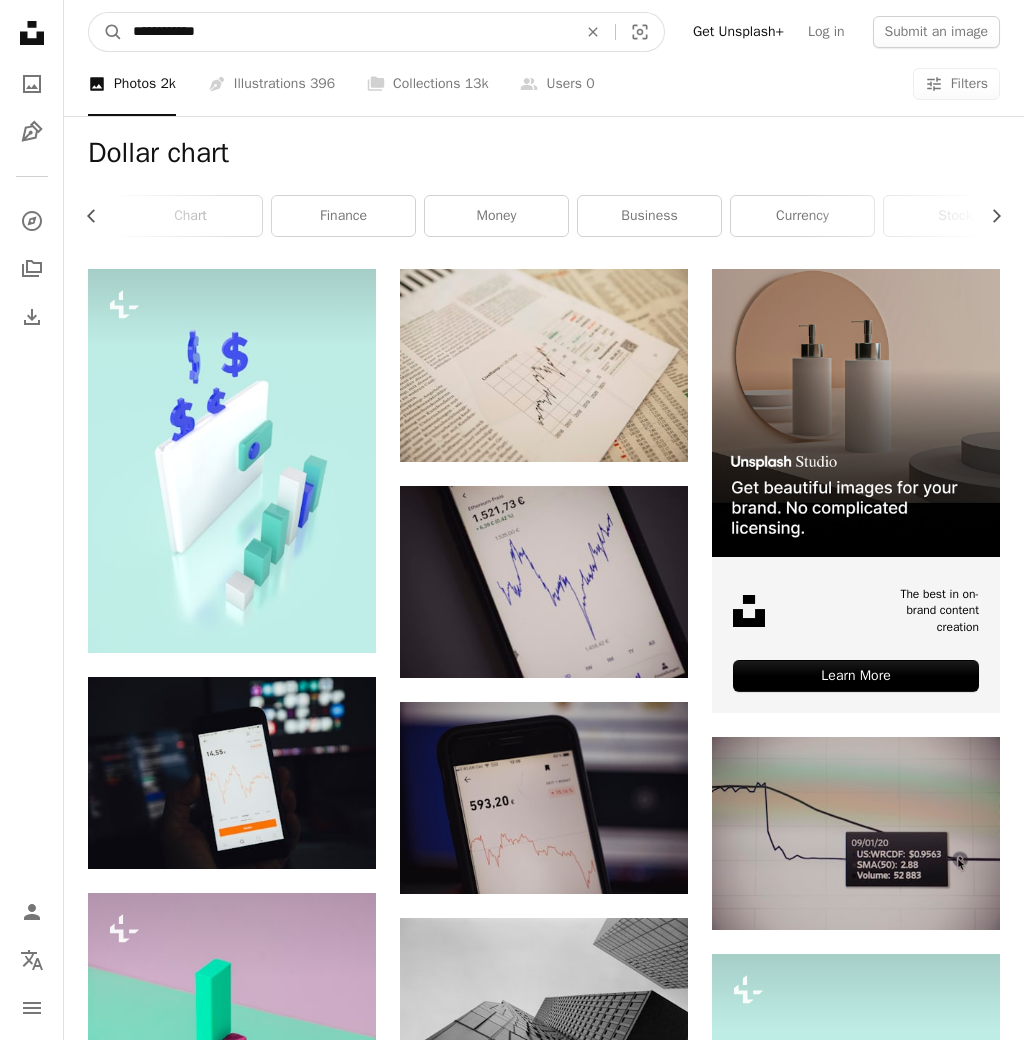 click on "**********" at bounding box center (347, 32) 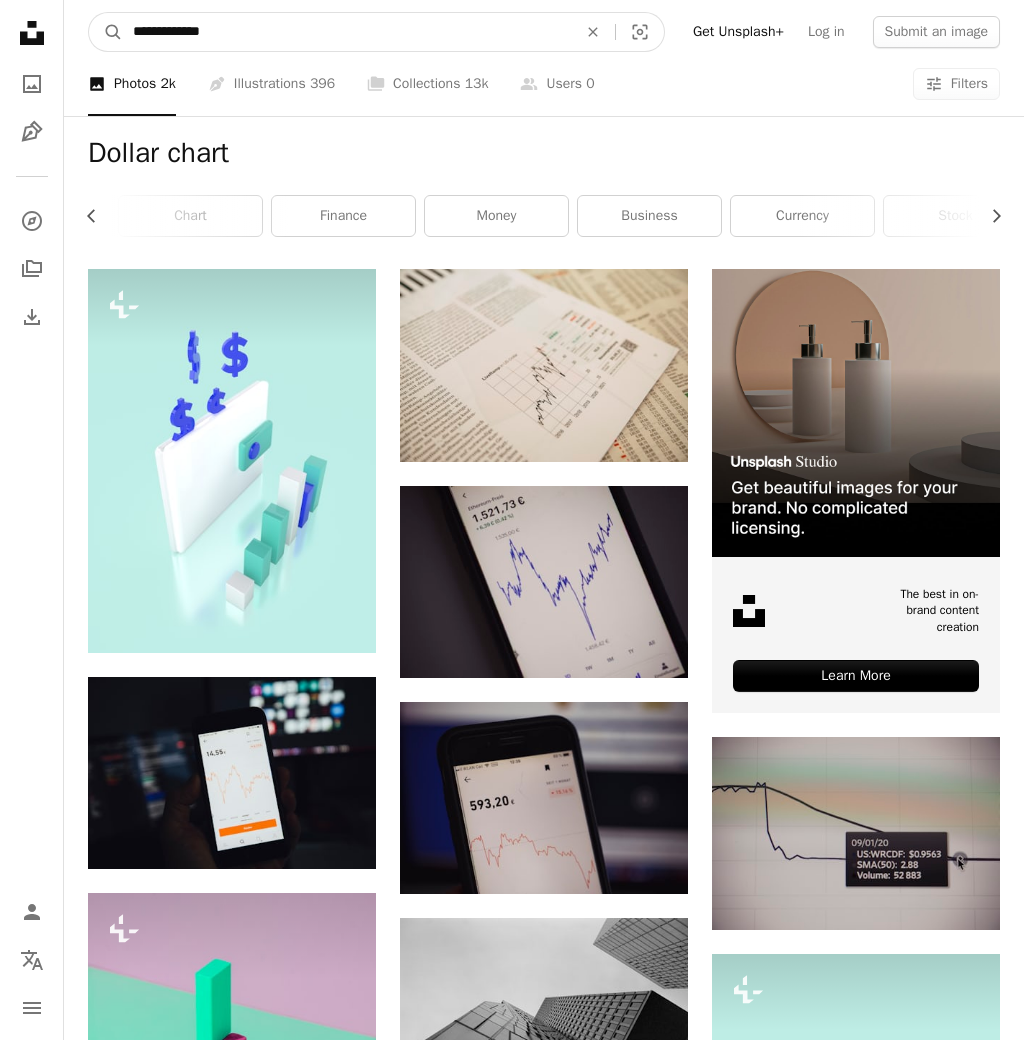 type on "**********" 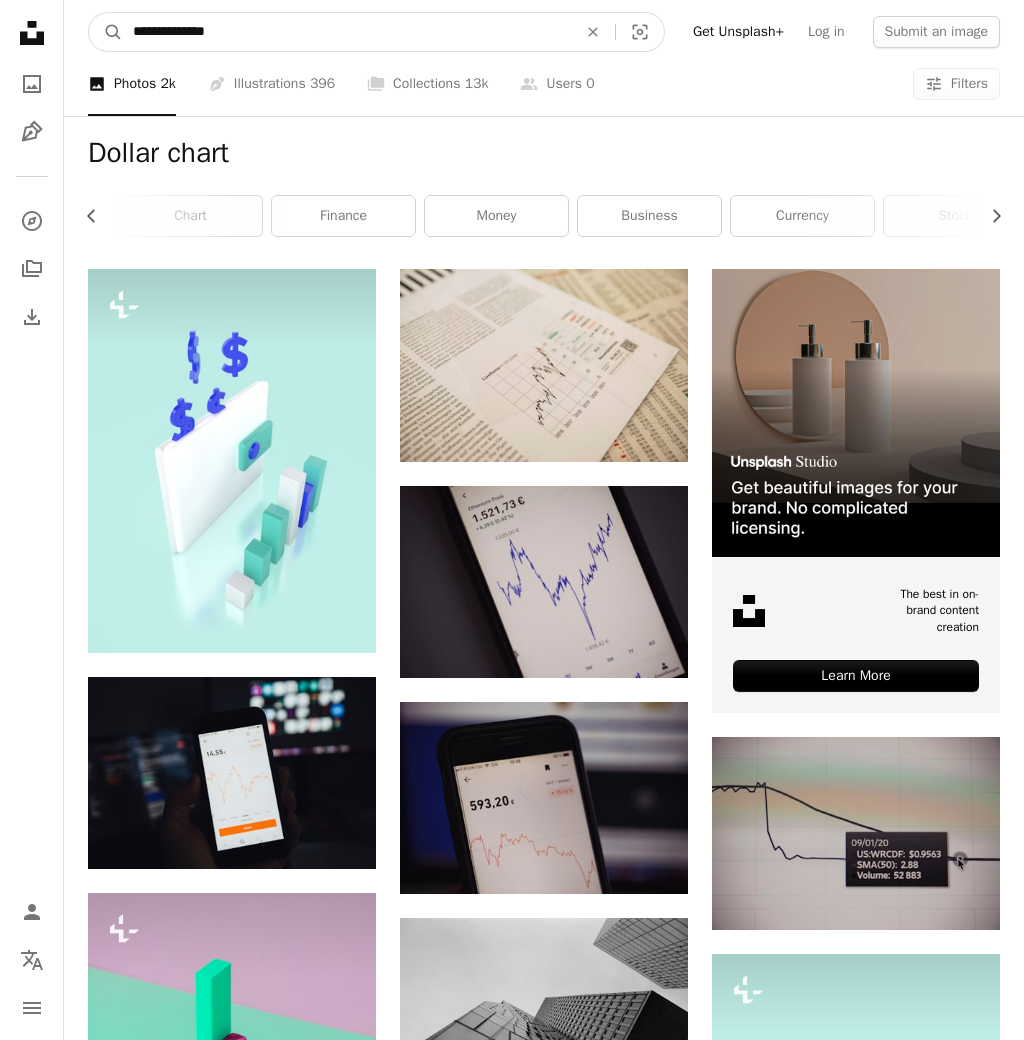 click on "A magnifying glass" at bounding box center [106, 32] 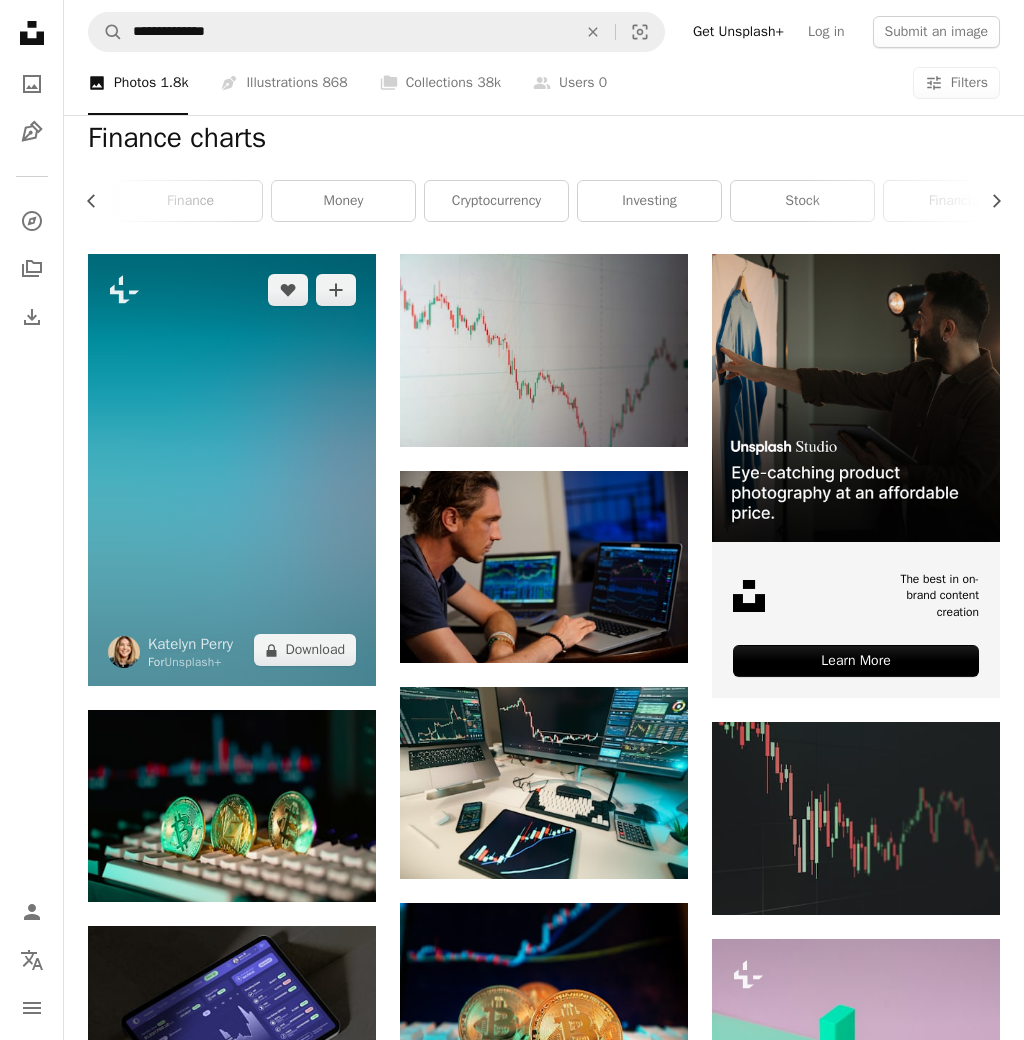 scroll, scrollTop: 0, scrollLeft: 0, axis: both 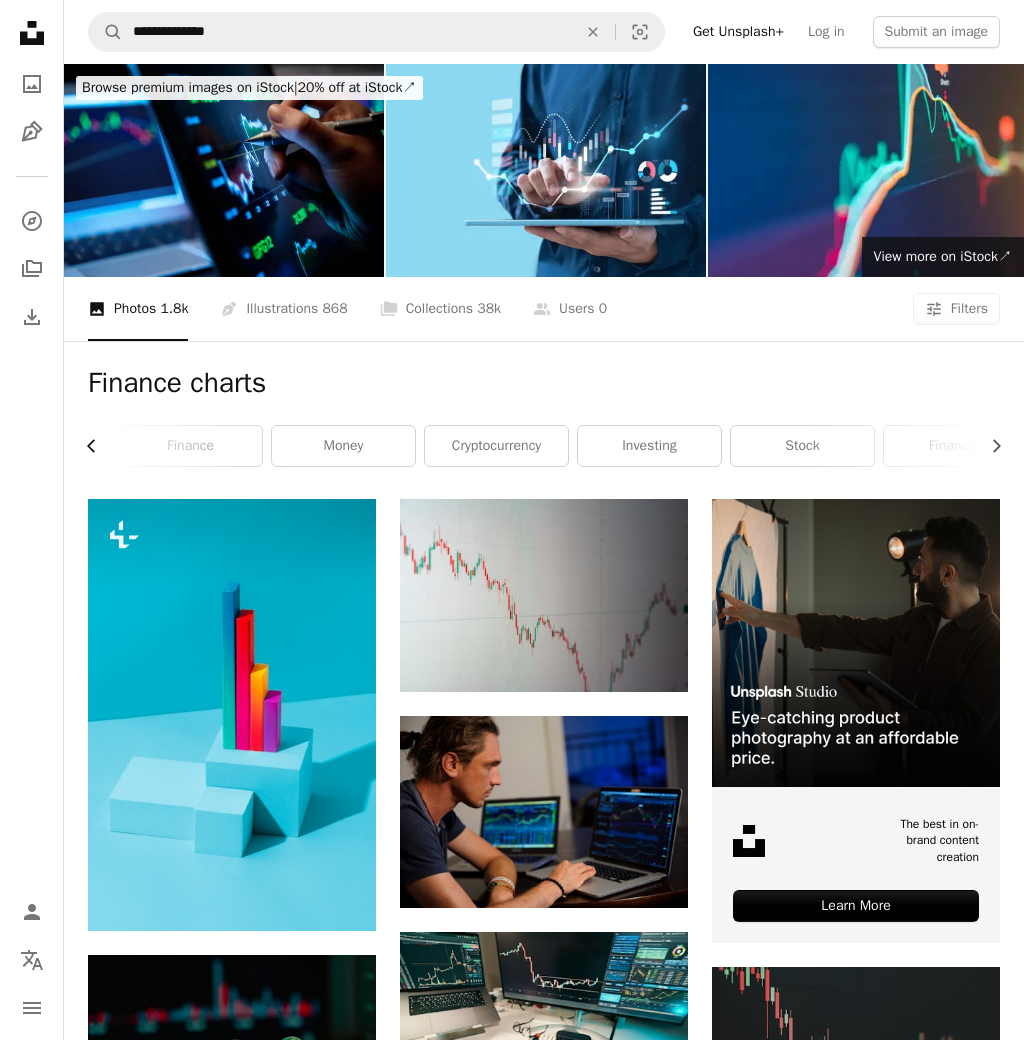 click on "Chevron left" 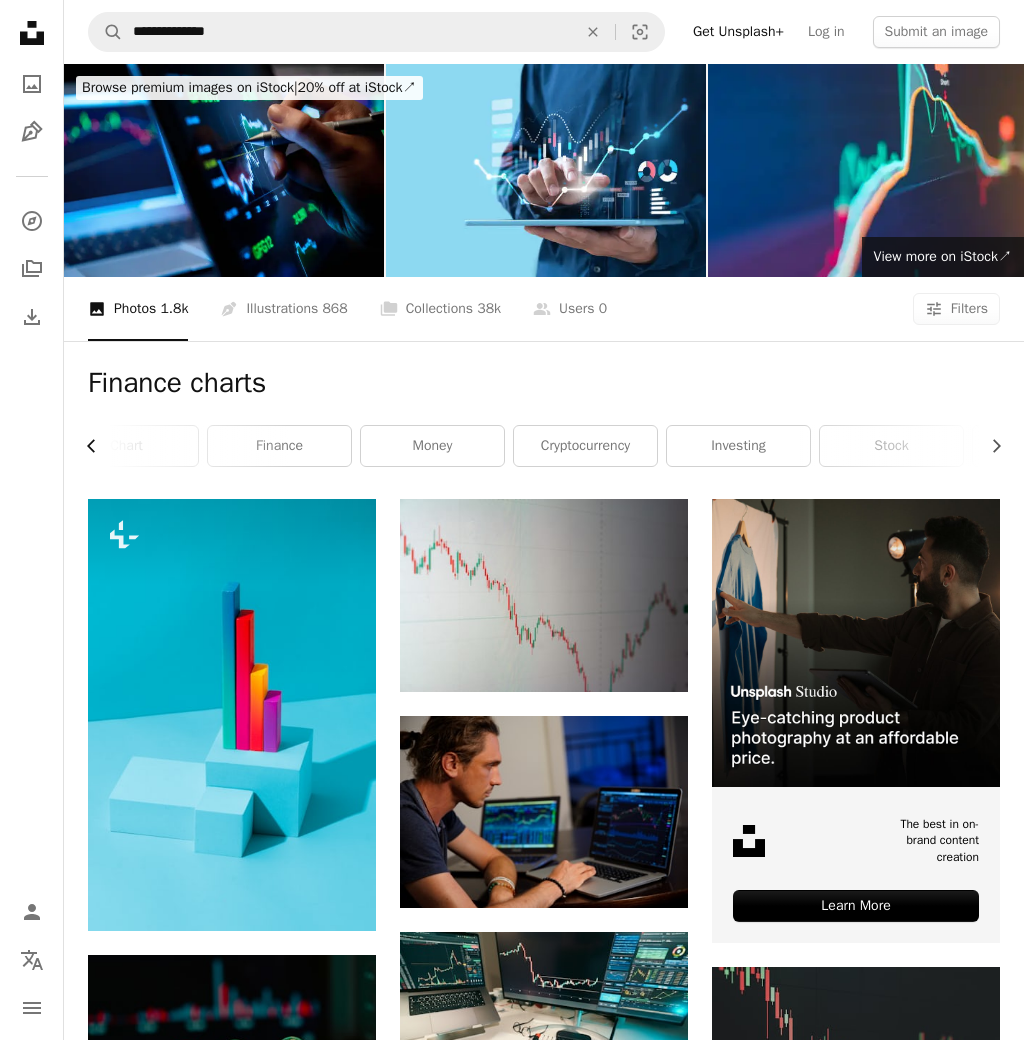 click on "Chevron left" 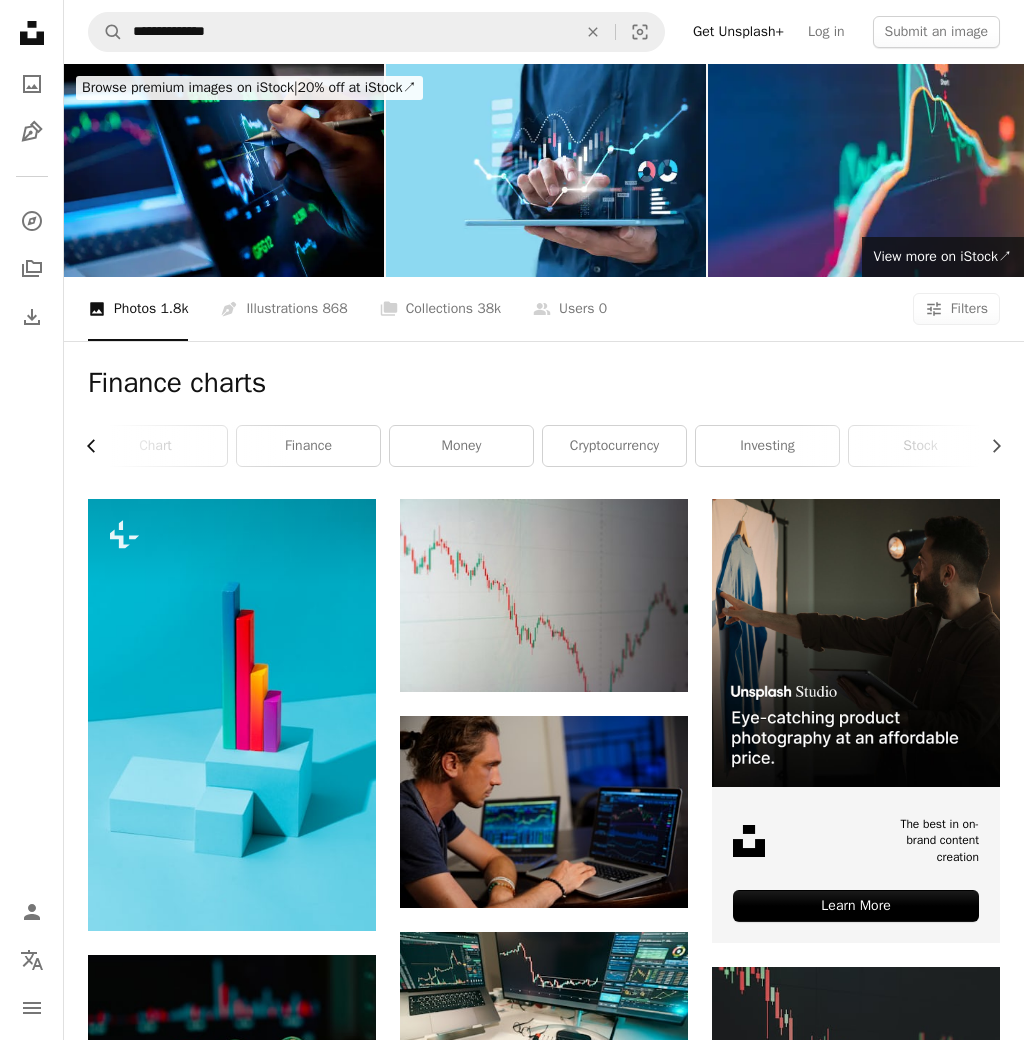 click on "Chevron left" 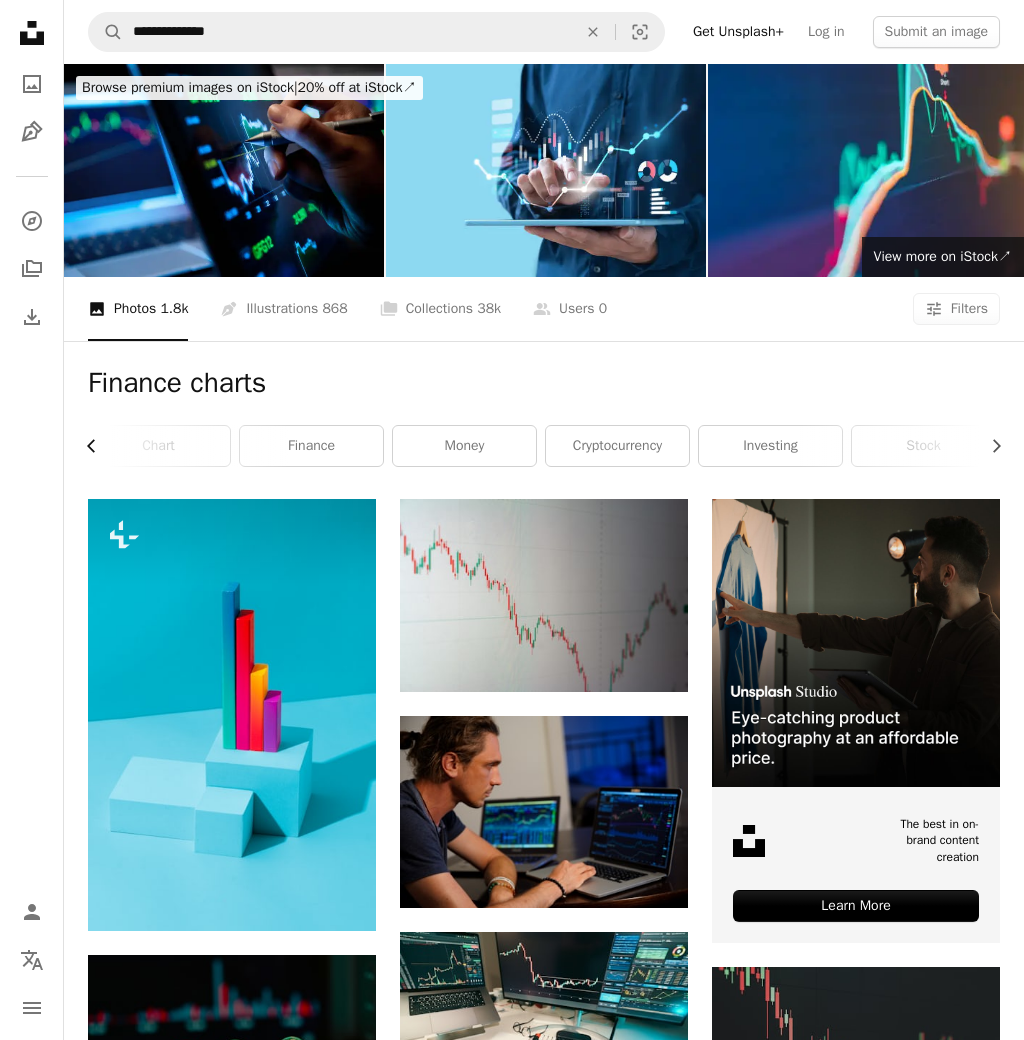 scroll, scrollTop: 0, scrollLeft: 1, axis: horizontal 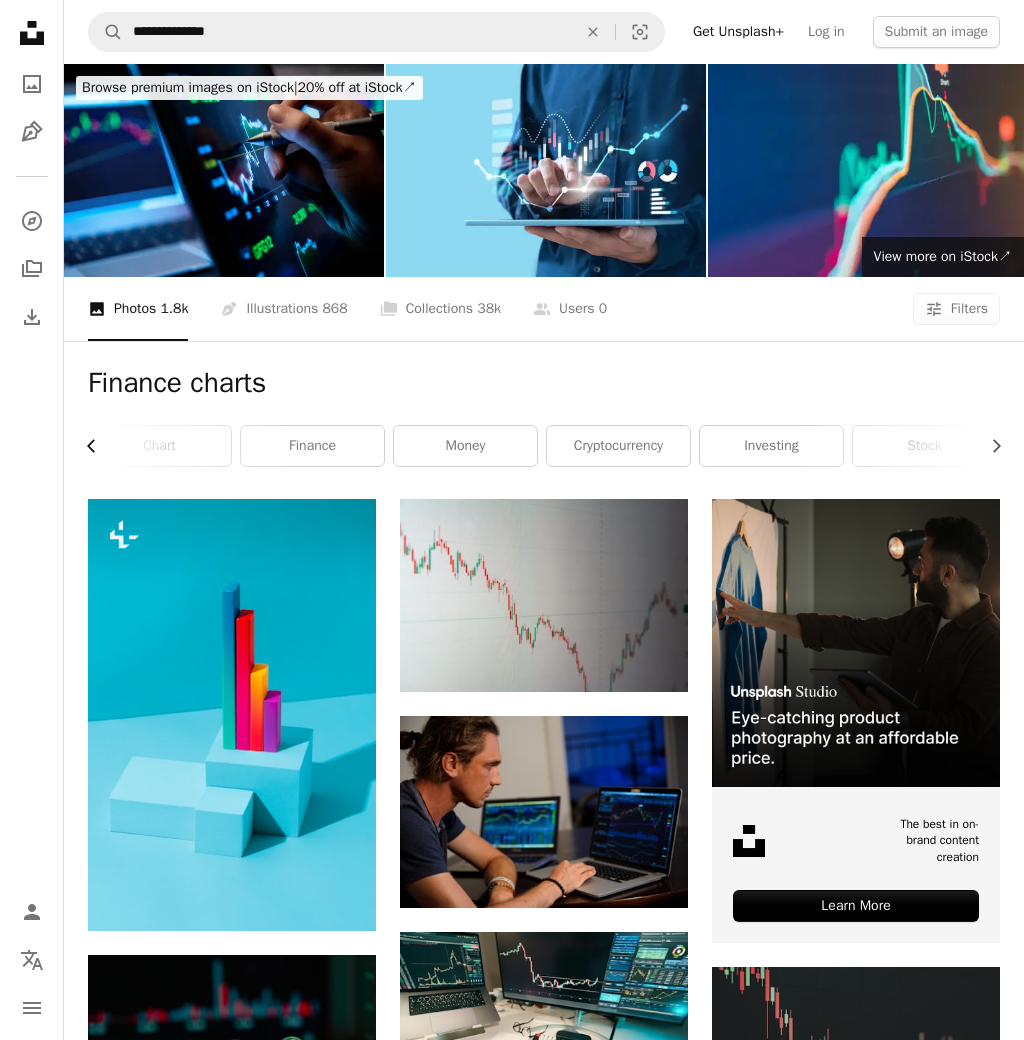 click on "Chevron left" 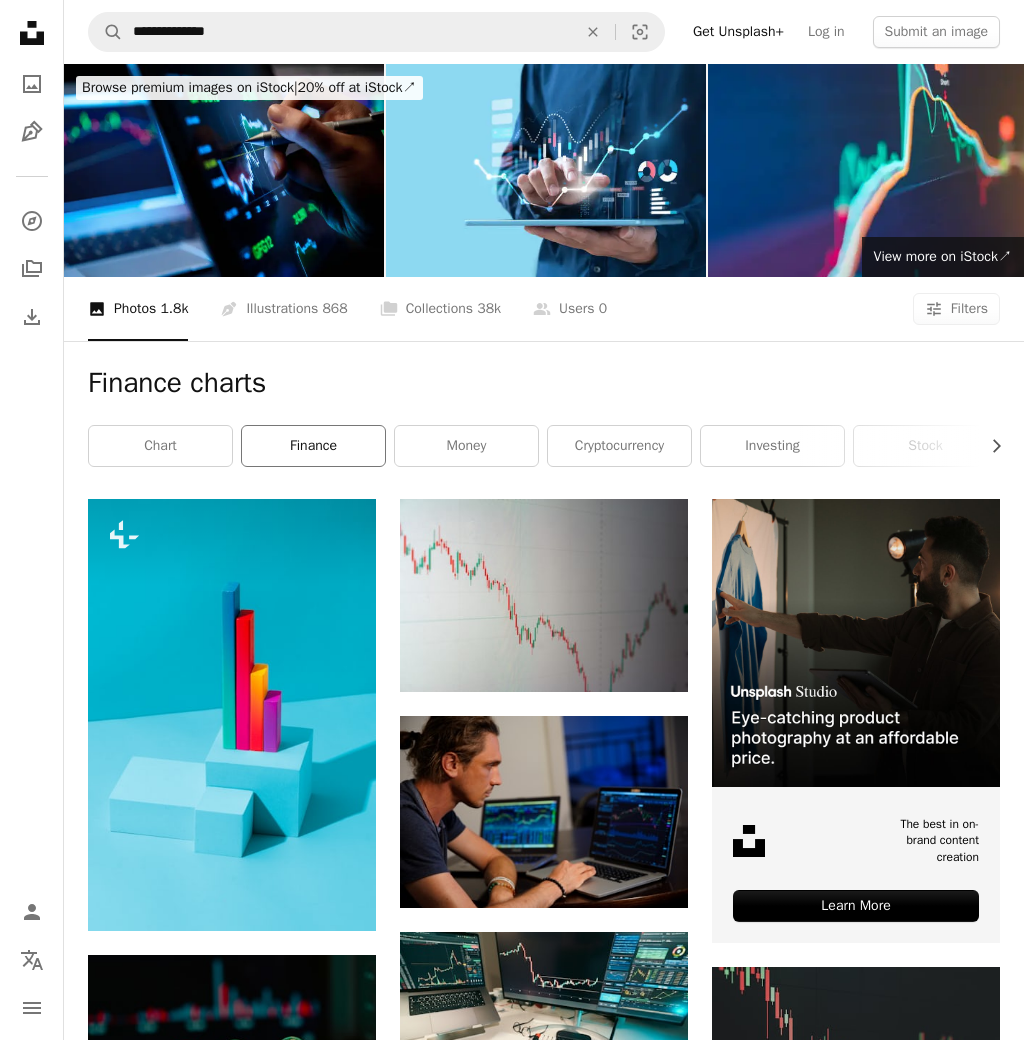 click on "finance" at bounding box center (313, 446) 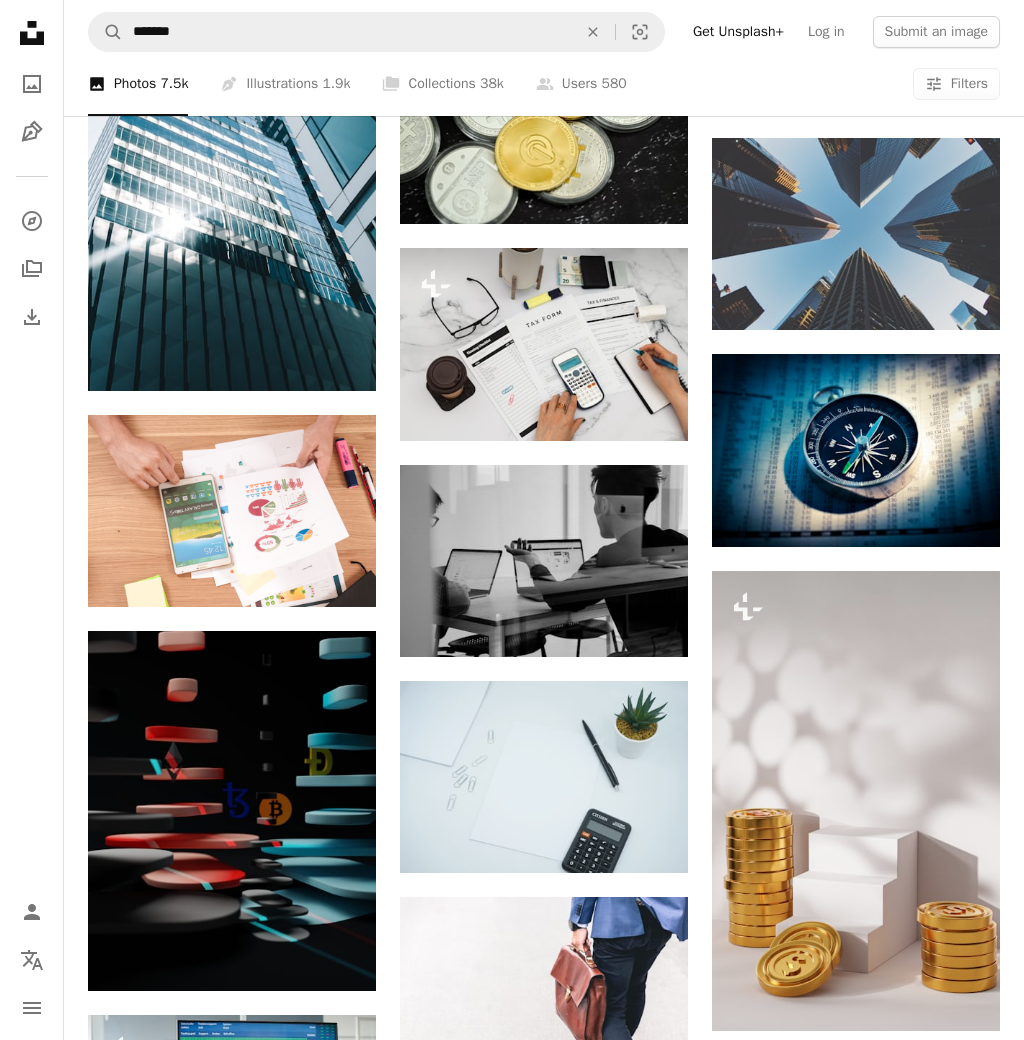 scroll, scrollTop: 5299, scrollLeft: 0, axis: vertical 